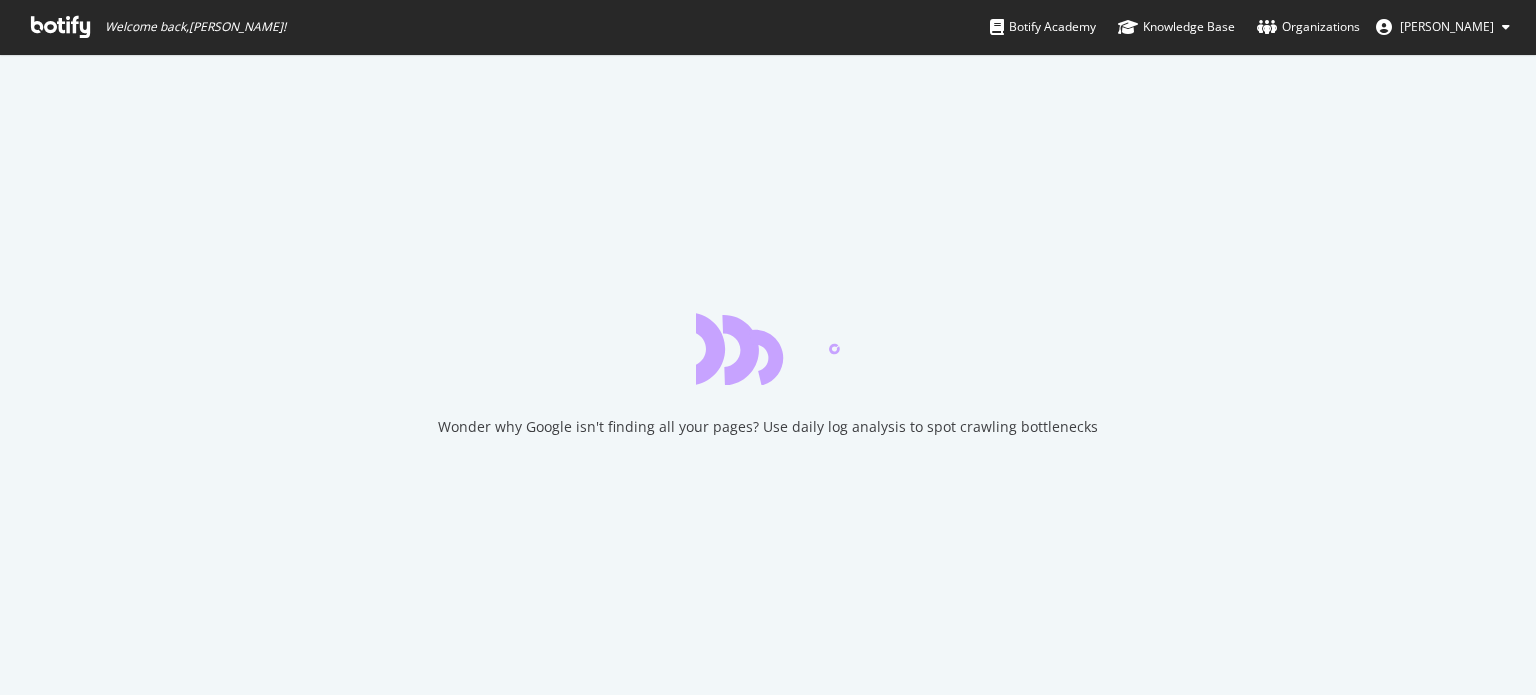 scroll, scrollTop: 0, scrollLeft: 0, axis: both 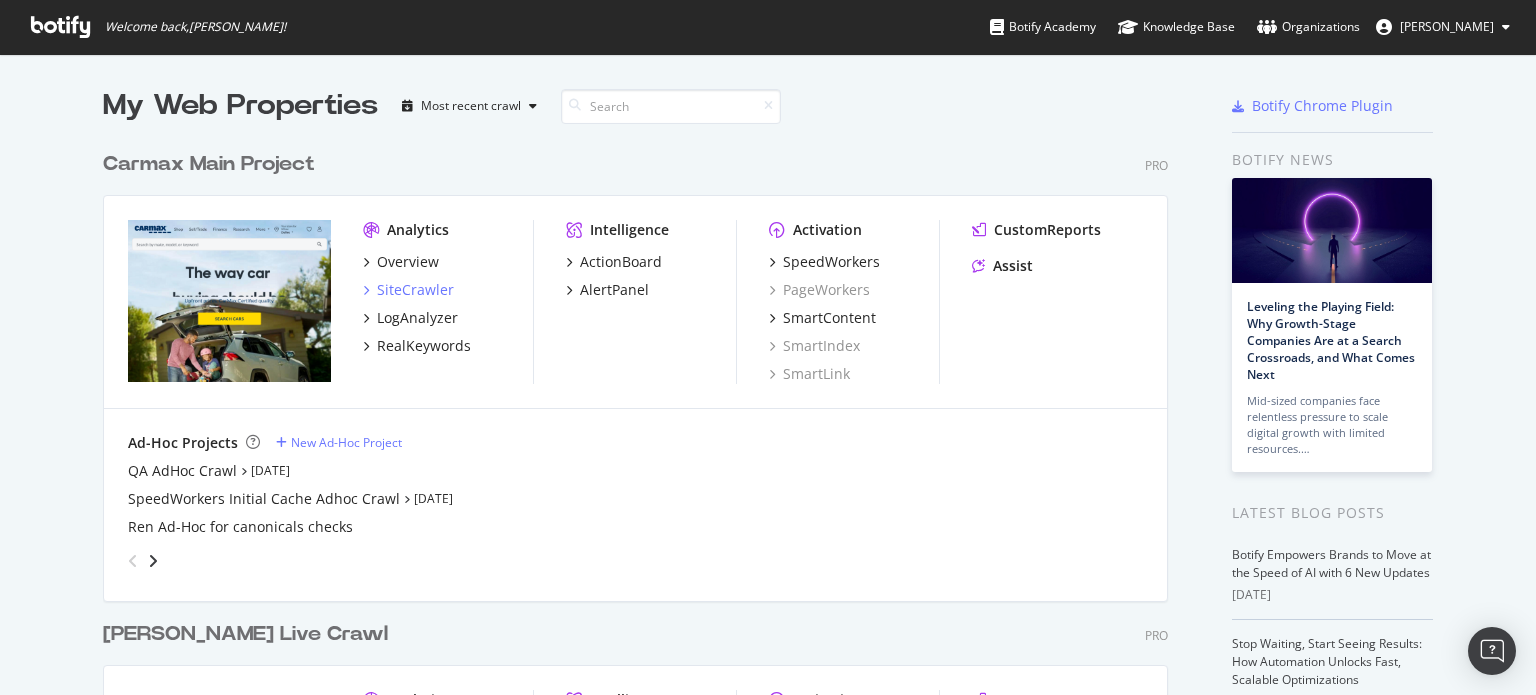 click on "SiteCrawler" at bounding box center (415, 290) 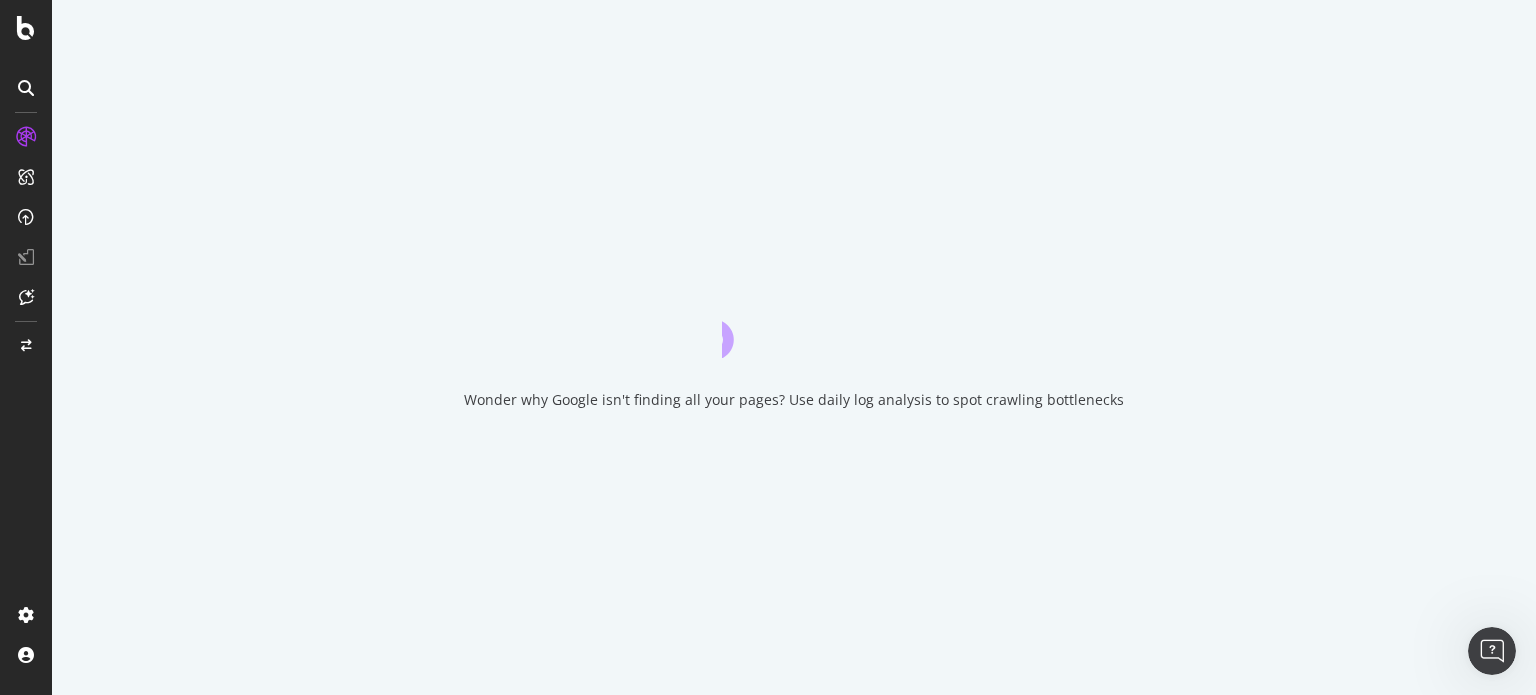 scroll, scrollTop: 0, scrollLeft: 0, axis: both 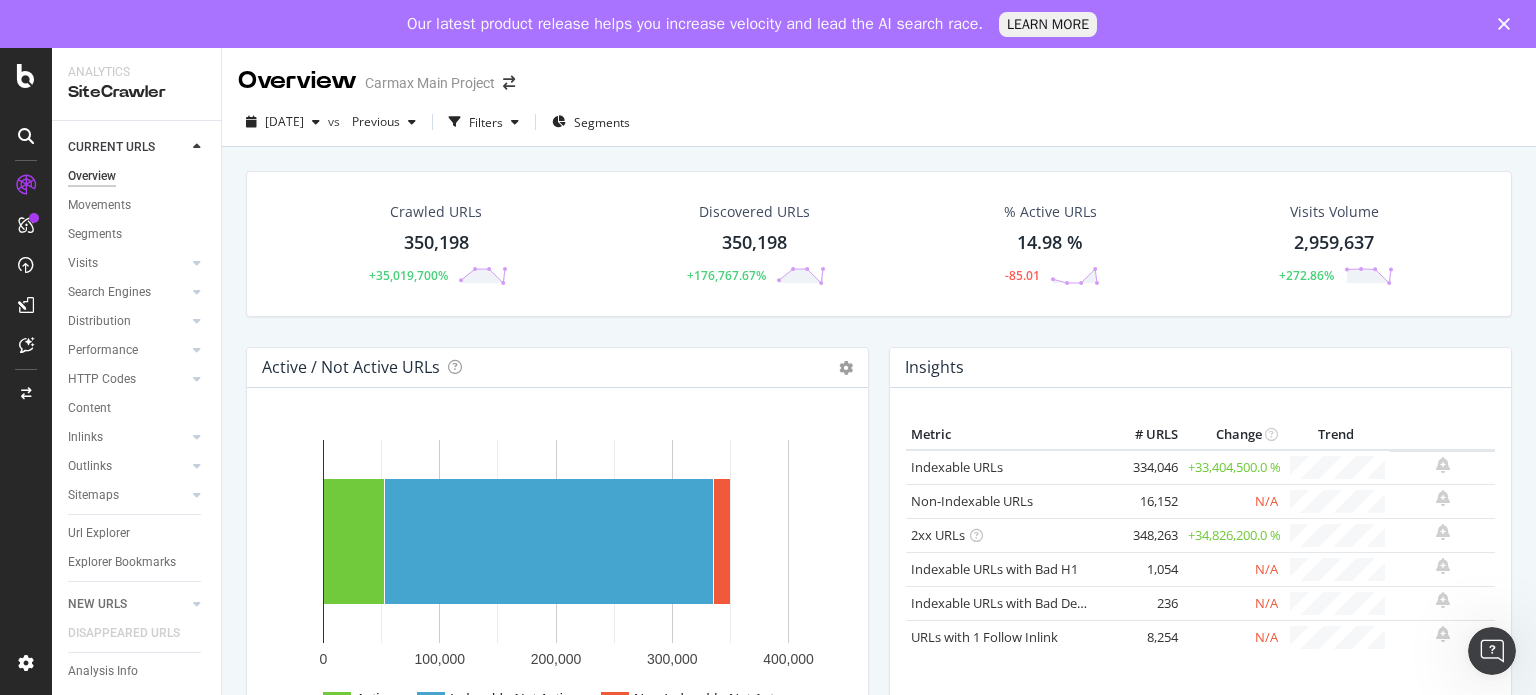 click on "[DATE]" at bounding box center (284, 121) 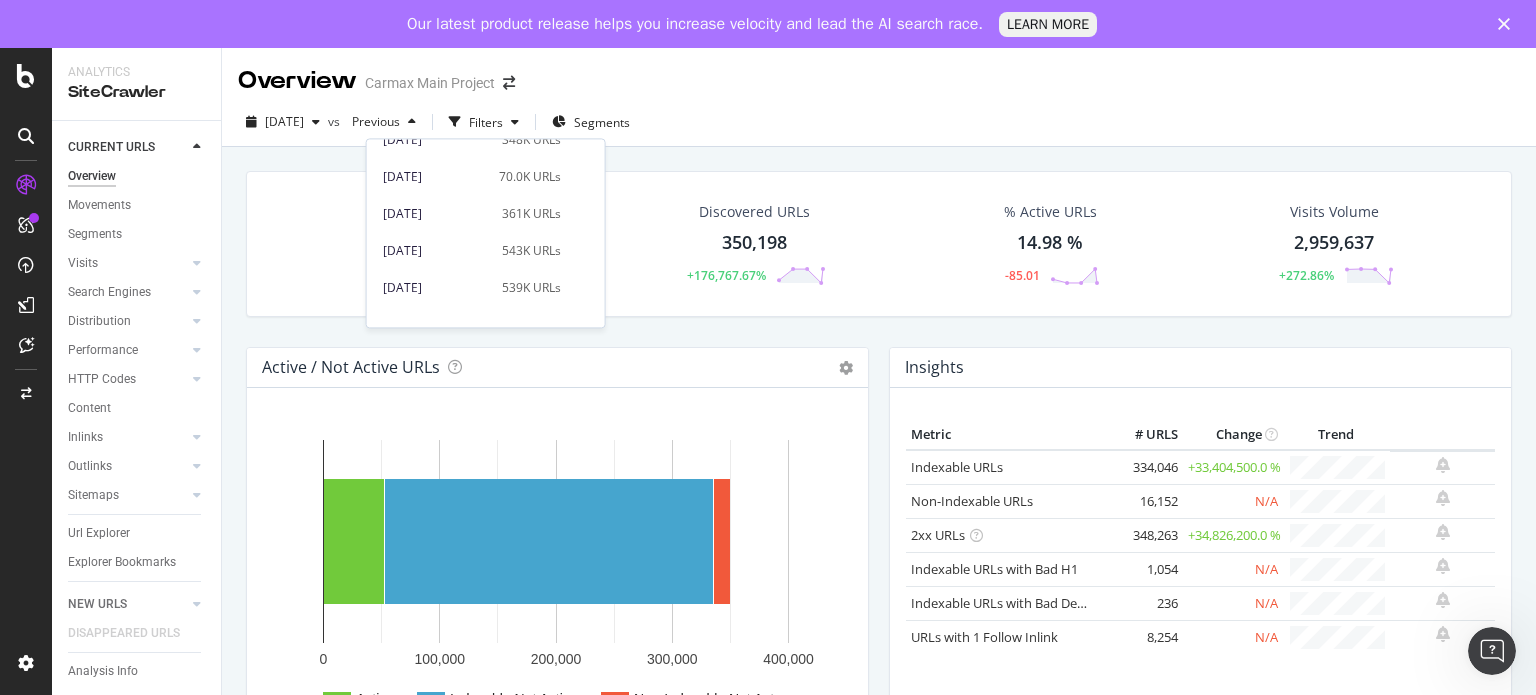 scroll, scrollTop: 200, scrollLeft: 0, axis: vertical 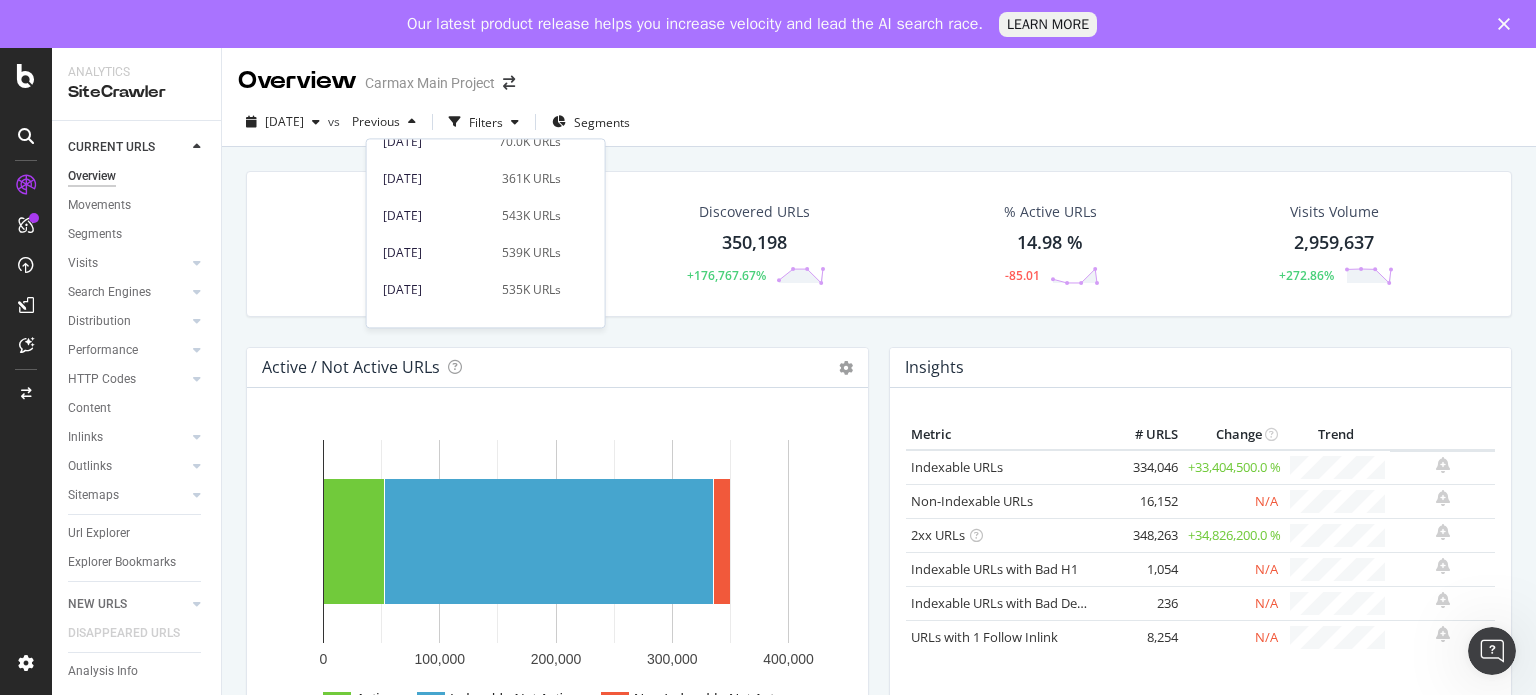 click on "[DATE]" at bounding box center [436, 216] 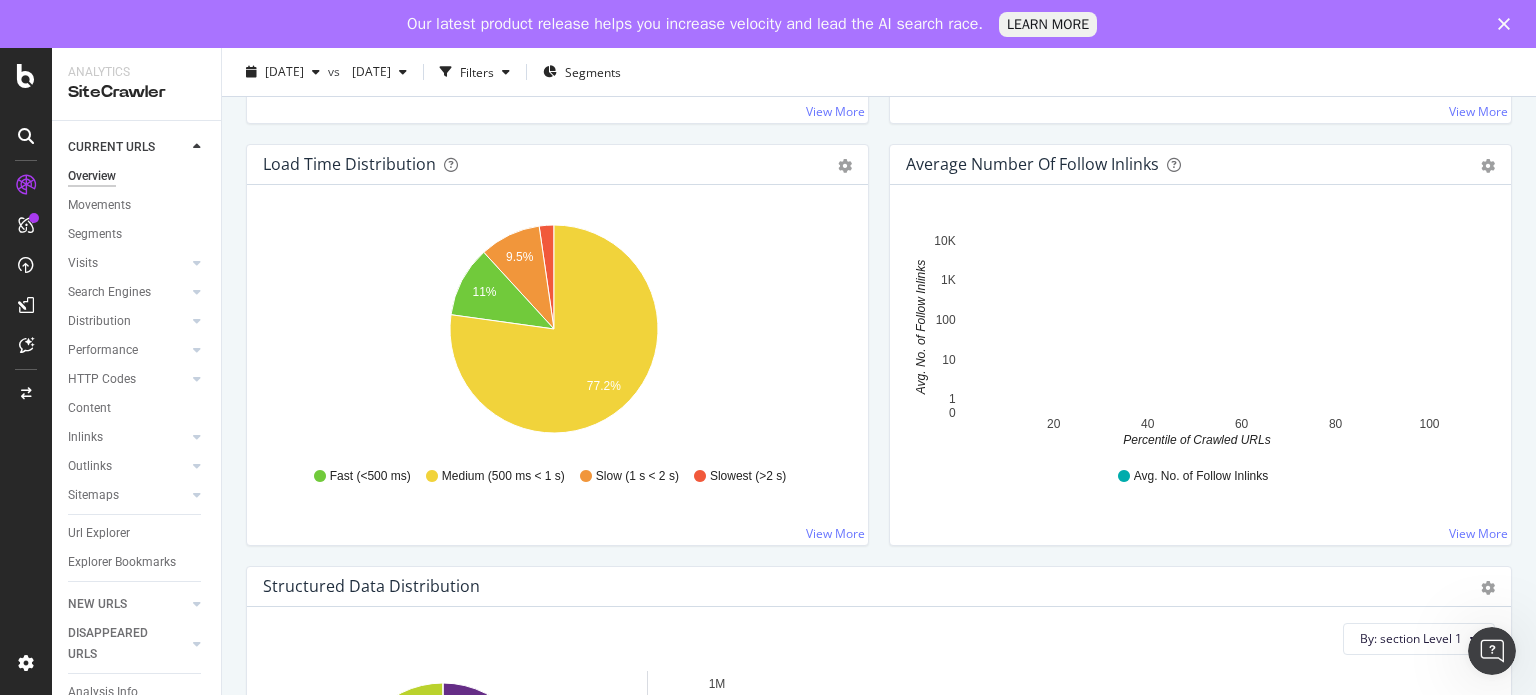 scroll, scrollTop: 1500, scrollLeft: 0, axis: vertical 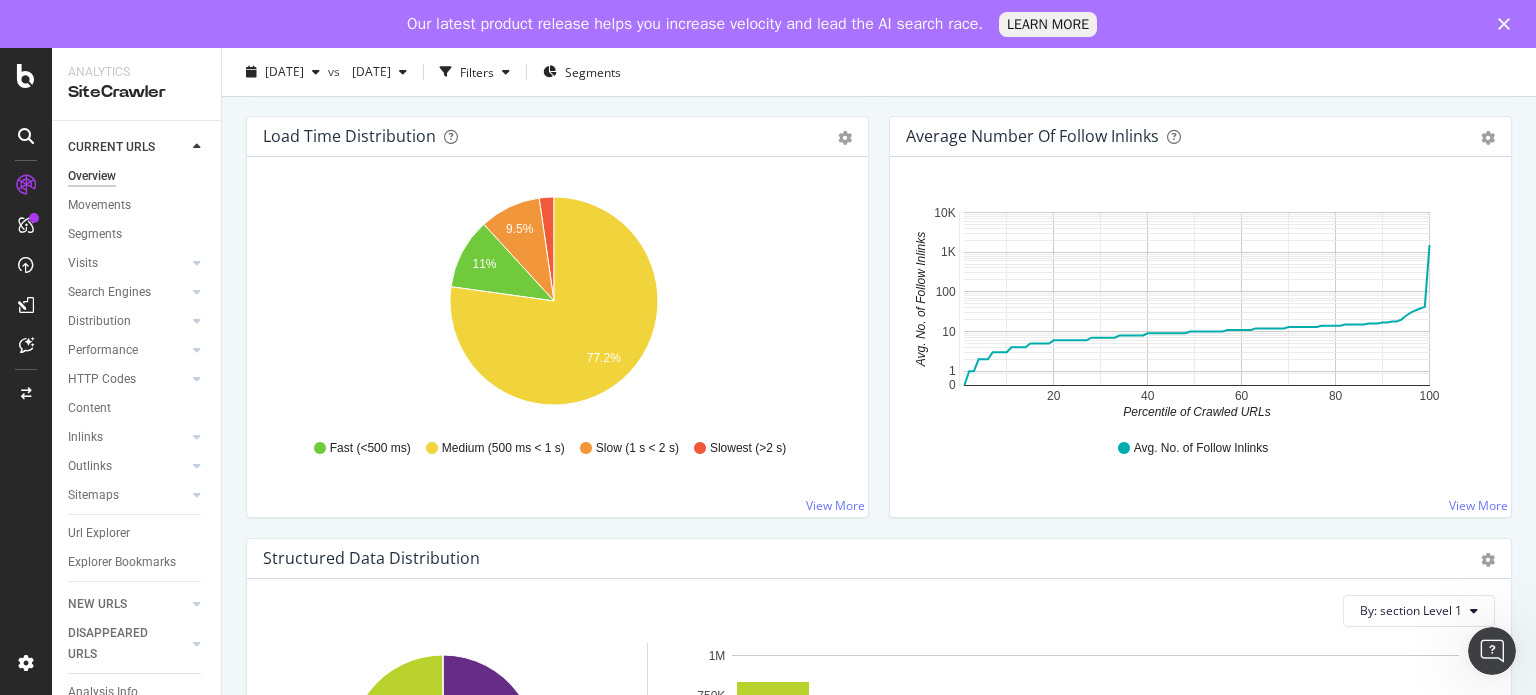 click on "Inlinks" at bounding box center [85, 437] 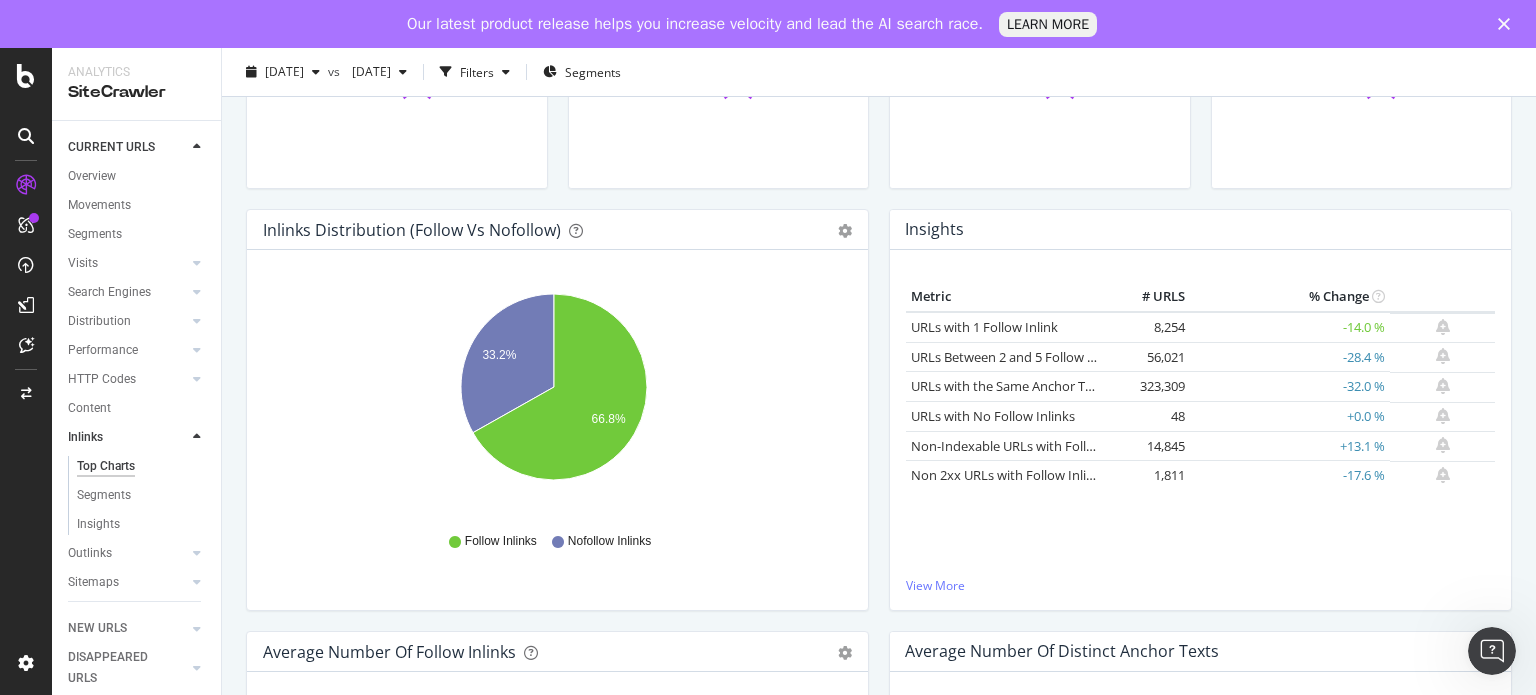 scroll, scrollTop: 0, scrollLeft: 0, axis: both 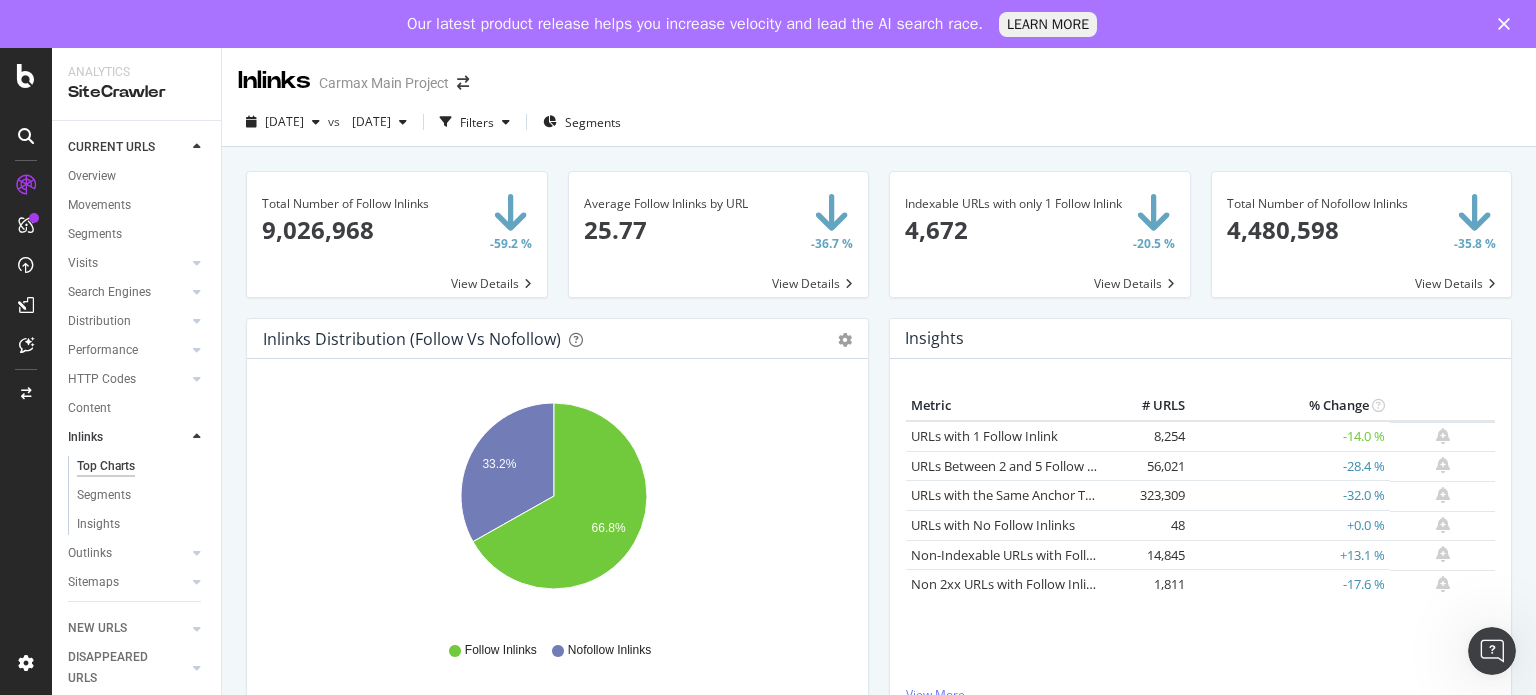 click at bounding box center (719, 234) 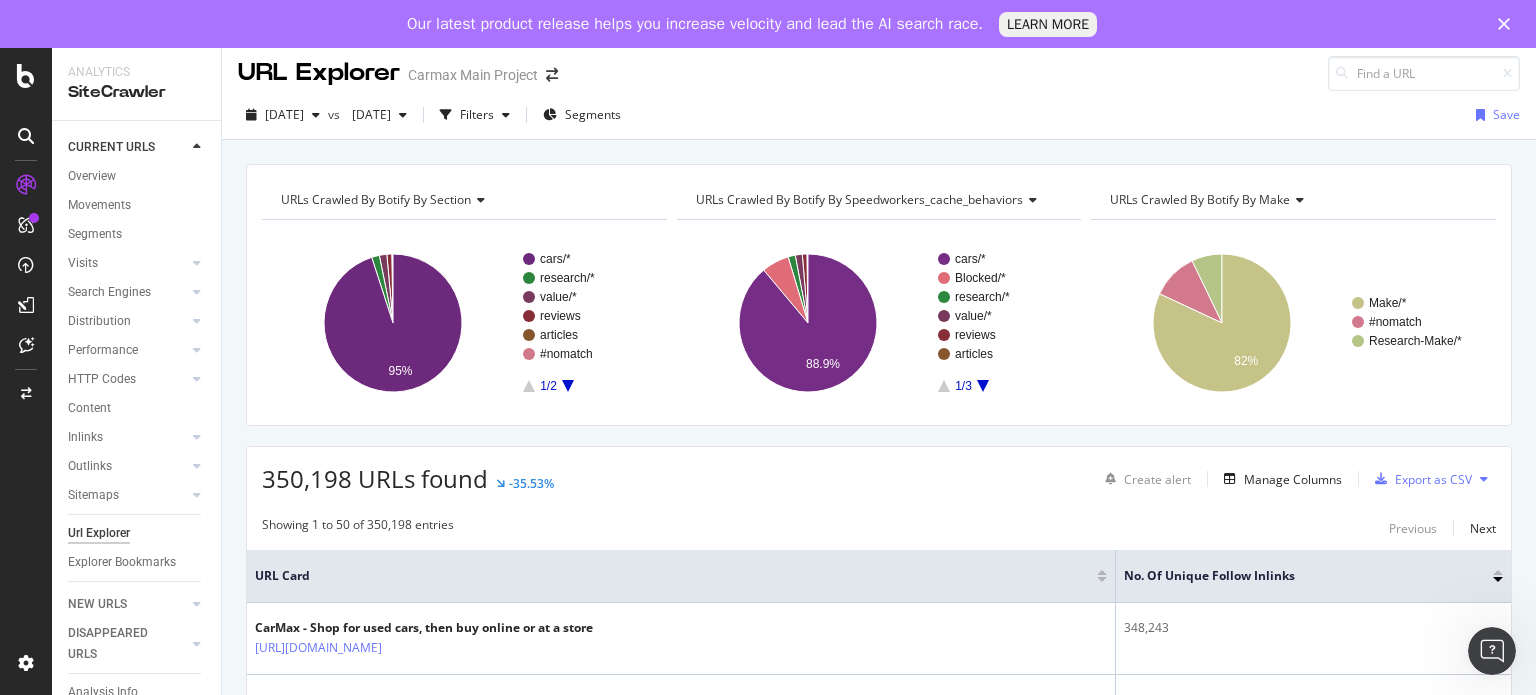 scroll, scrollTop: 0, scrollLeft: 0, axis: both 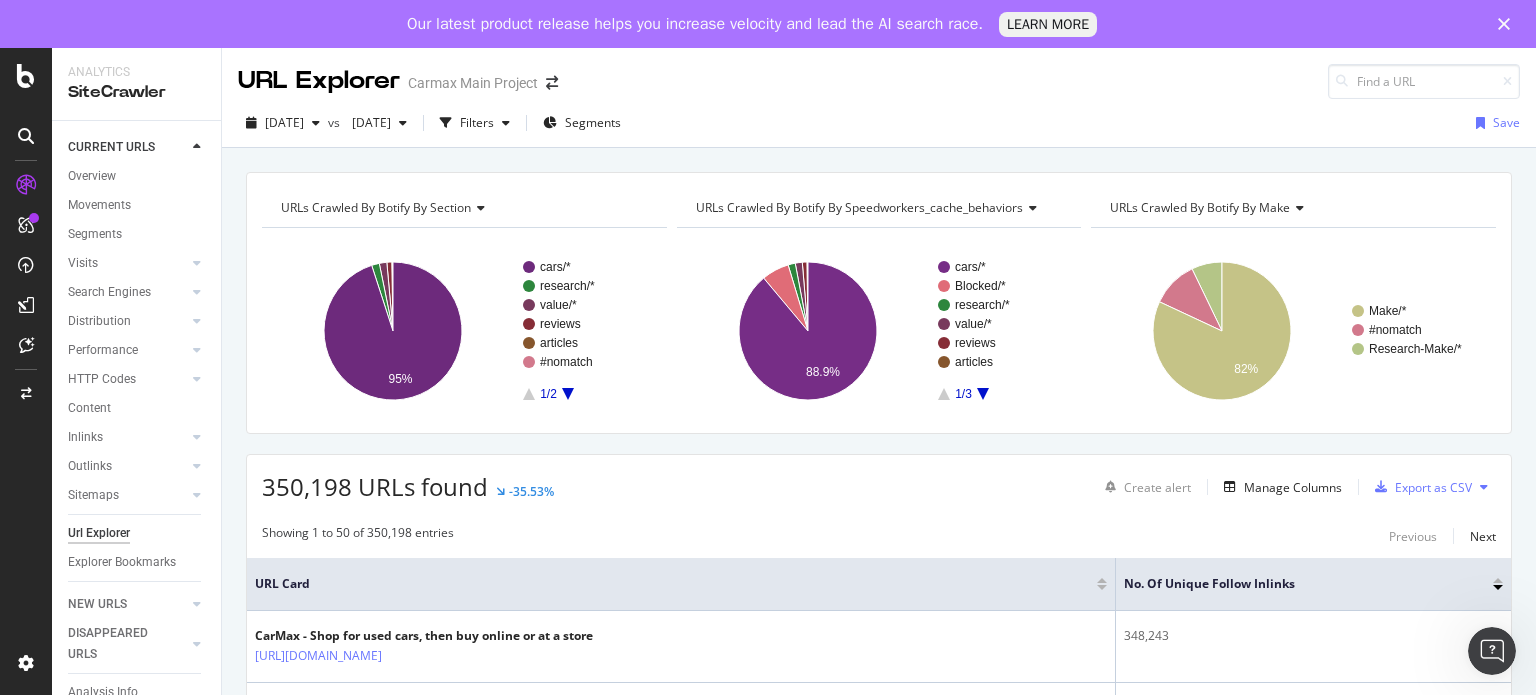click at bounding box center (403, 123) 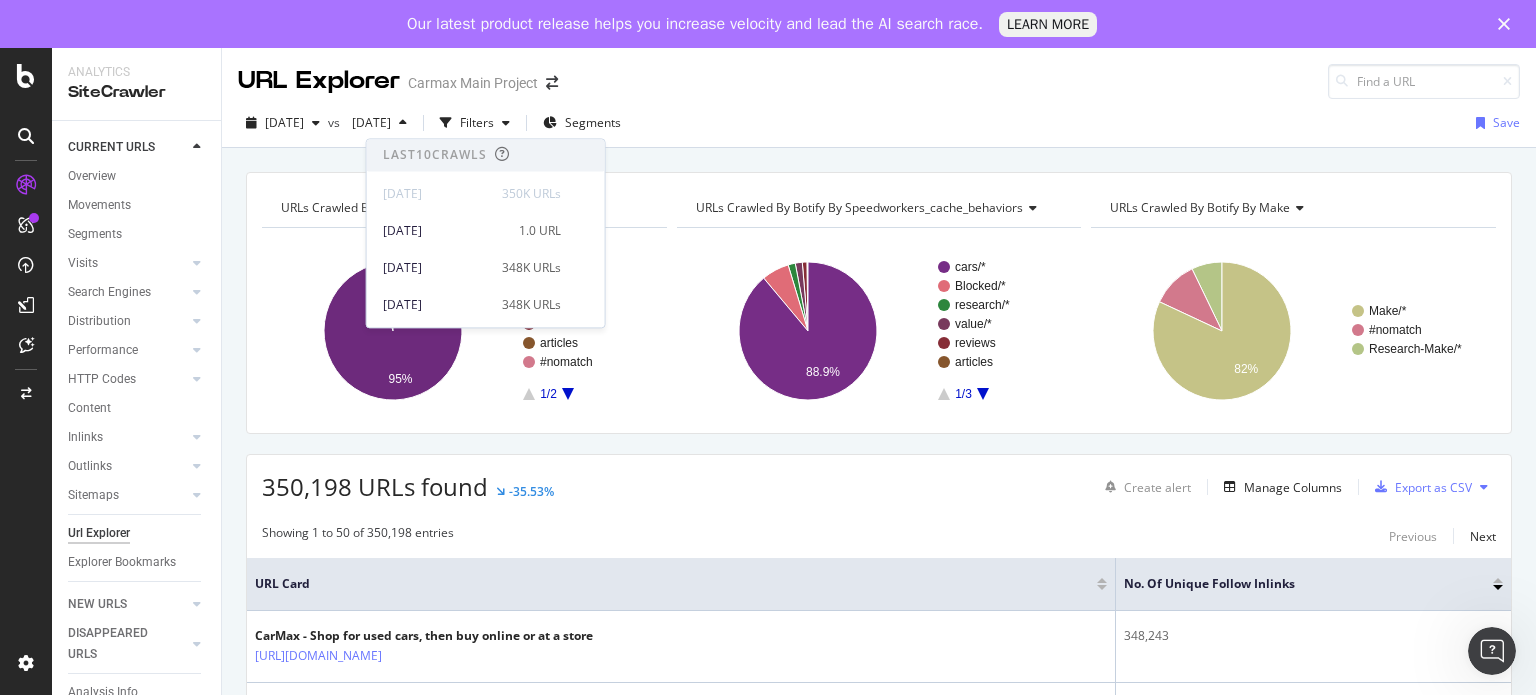 drag, startPoint x: 900, startPoint y: 119, endPoint x: 912, endPoint y: 118, distance: 12.0415945 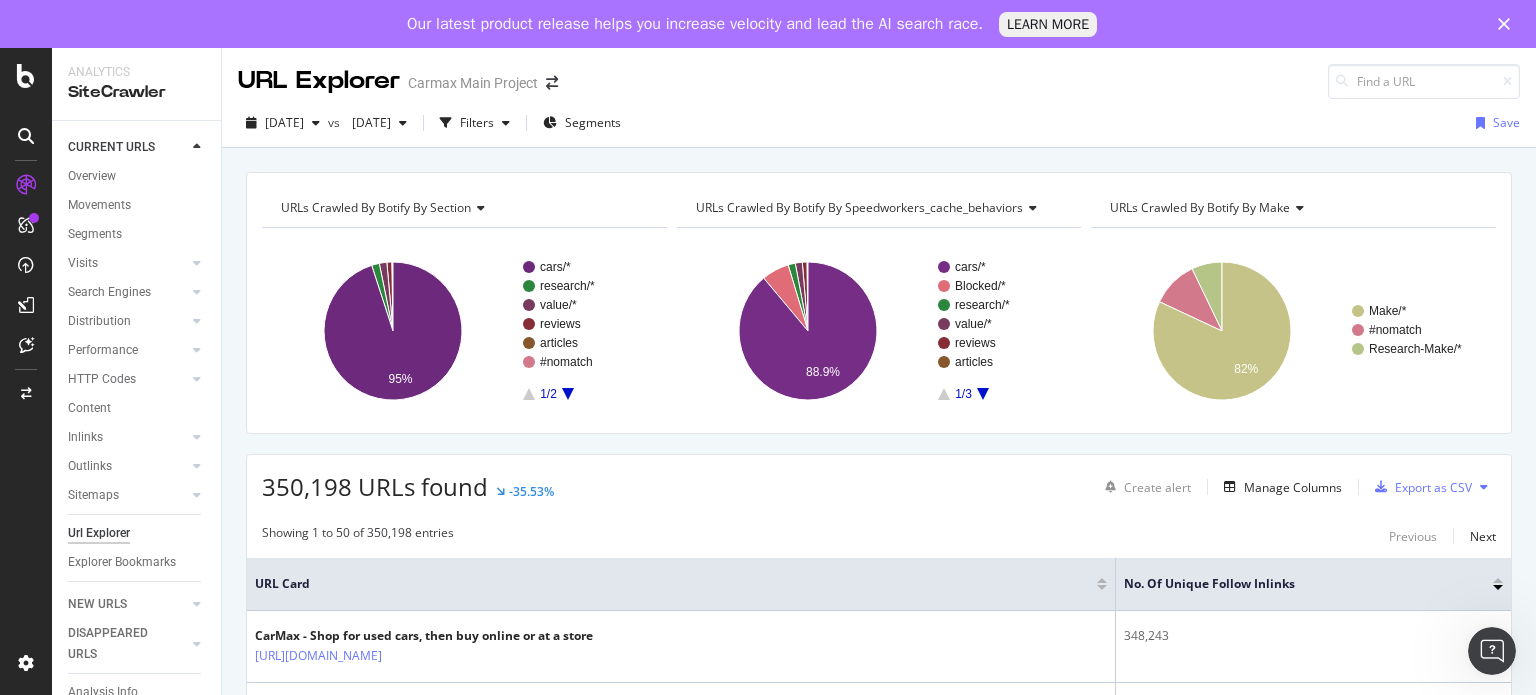 click 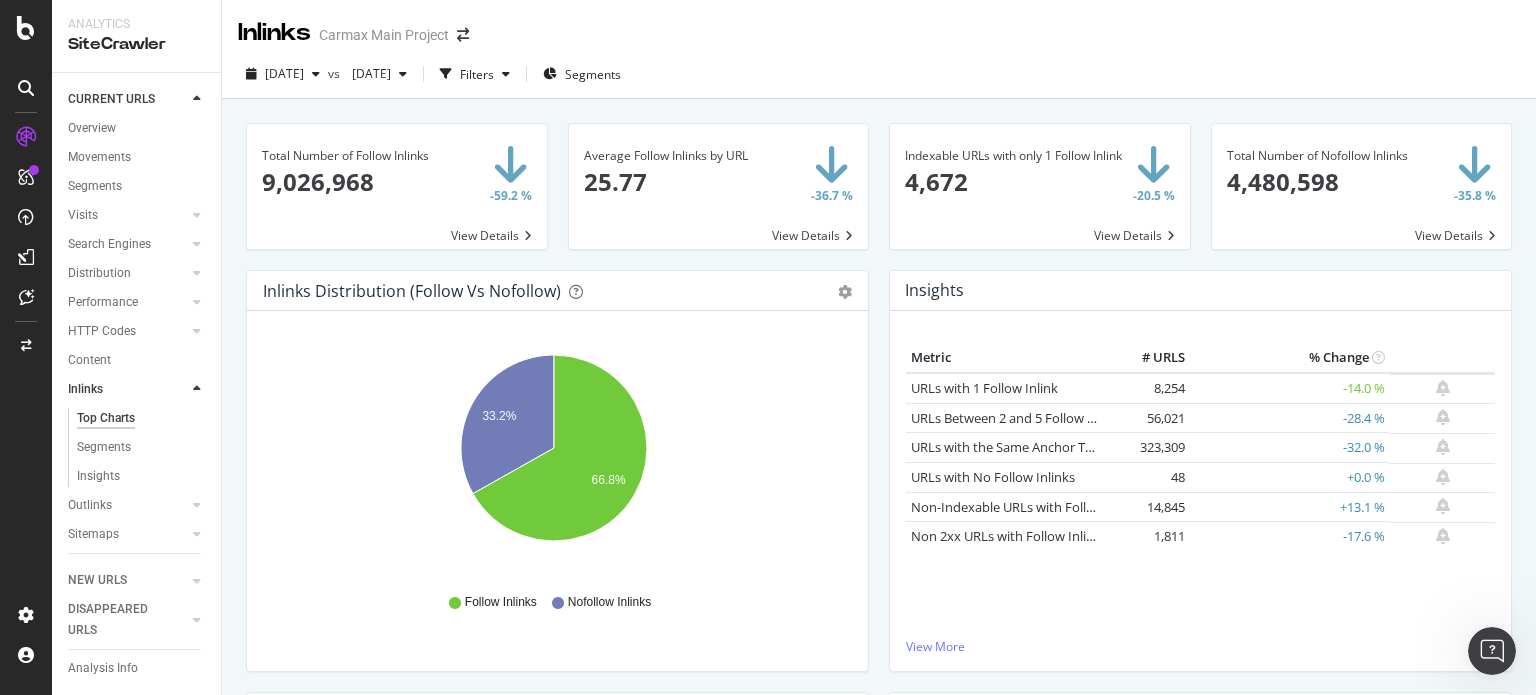 click at bounding box center (506, 74) 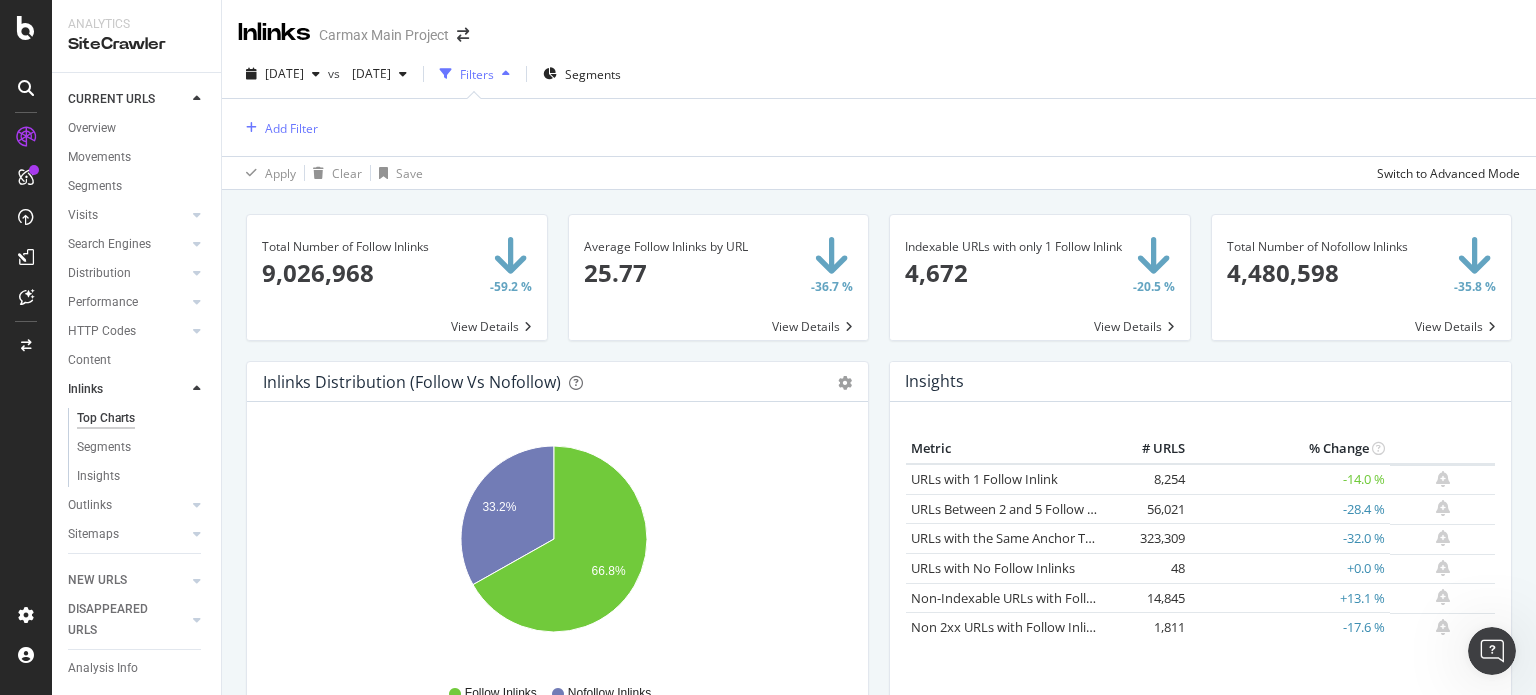 click on "Segments" at bounding box center [593, 74] 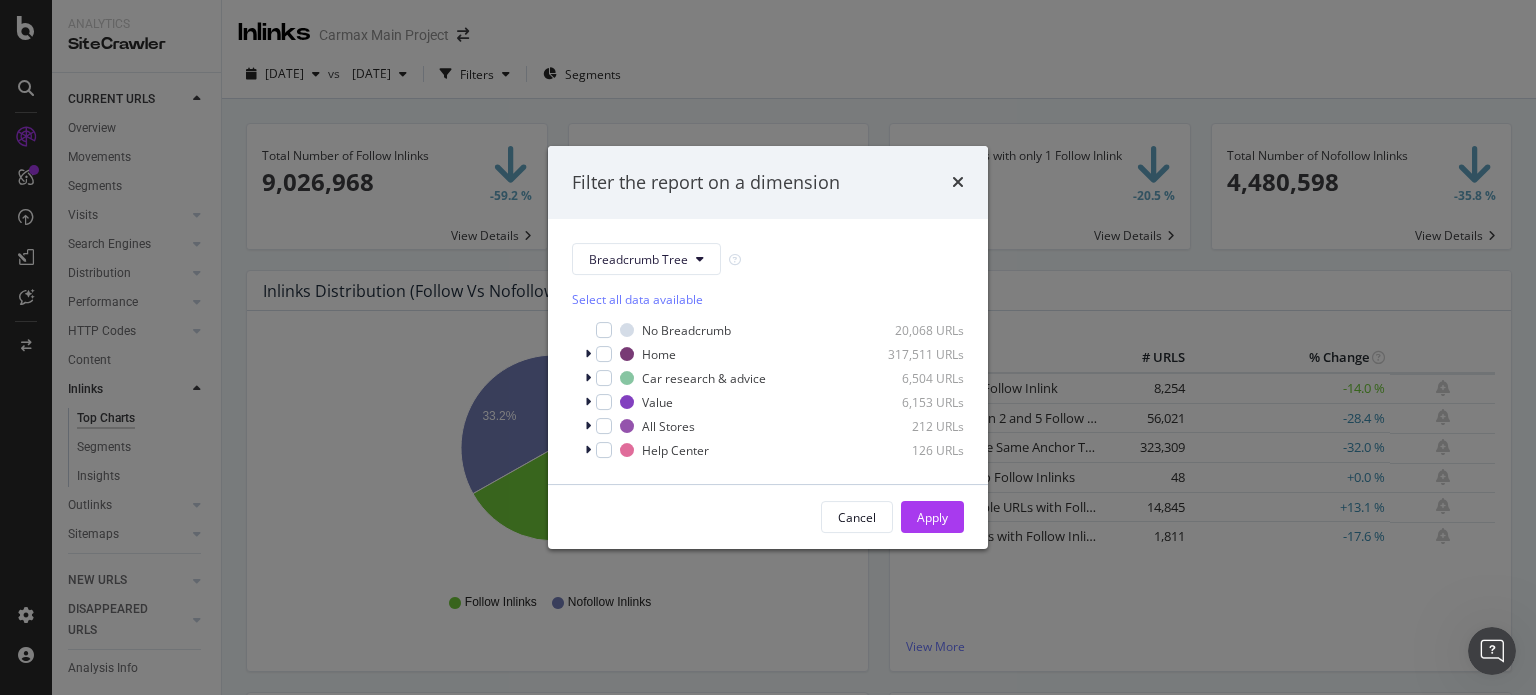 click on "Breadcrumb Tree" at bounding box center (646, 259) 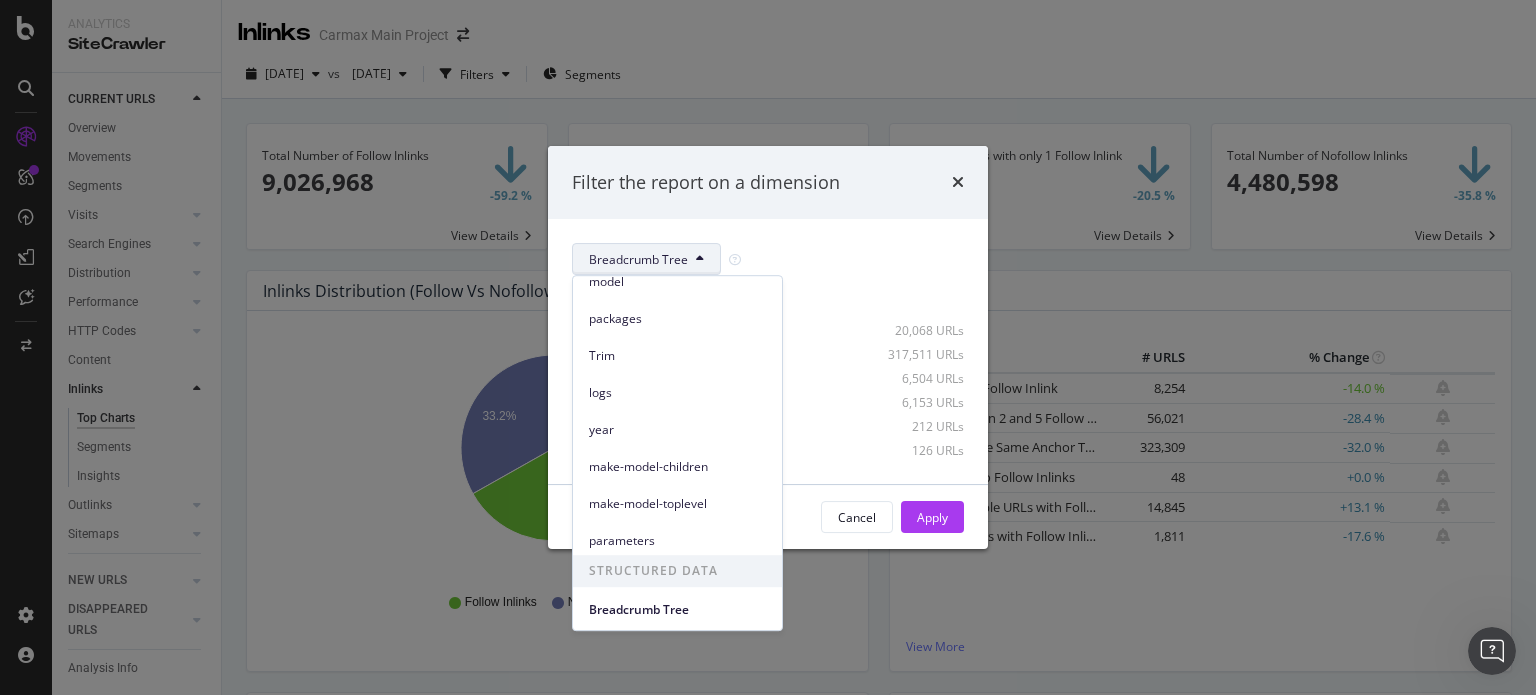 scroll, scrollTop: 309, scrollLeft: 0, axis: vertical 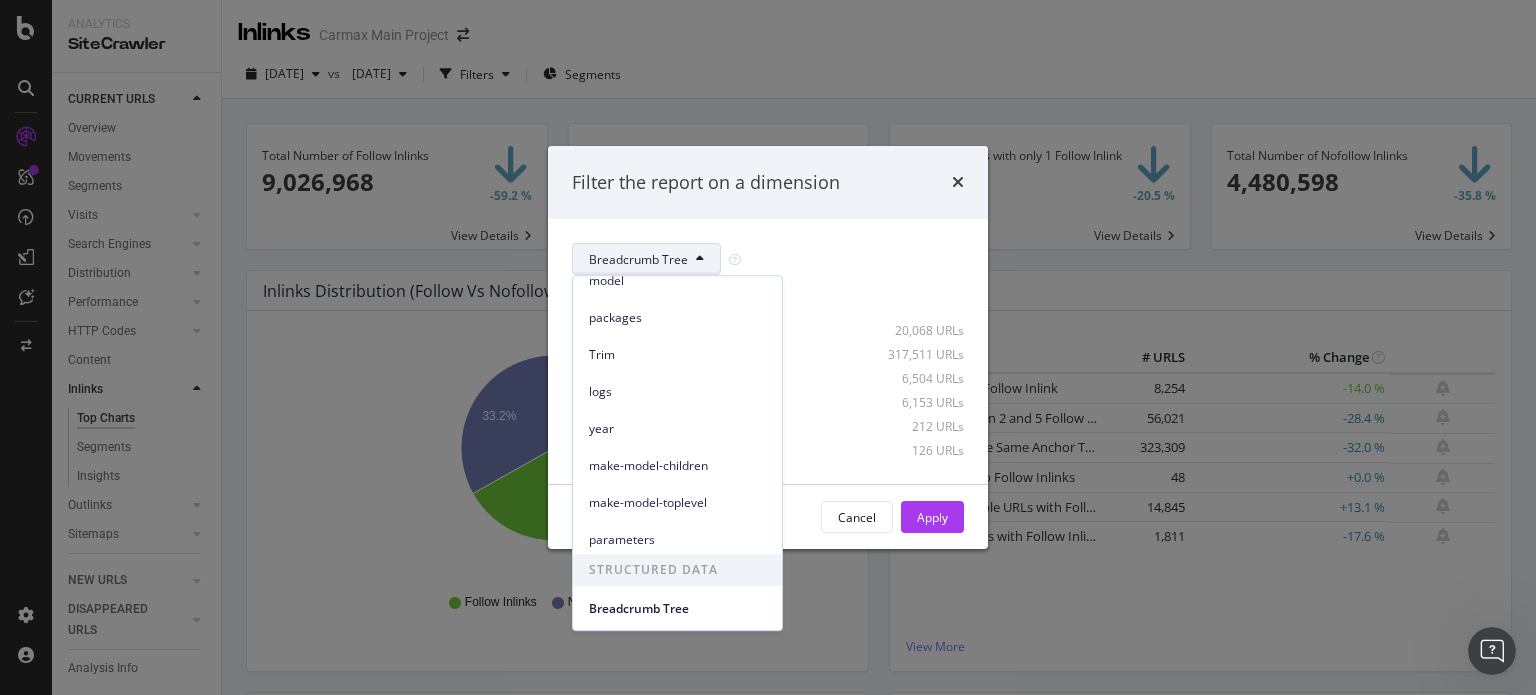click on "Filter the report on a dimension" at bounding box center [768, 183] 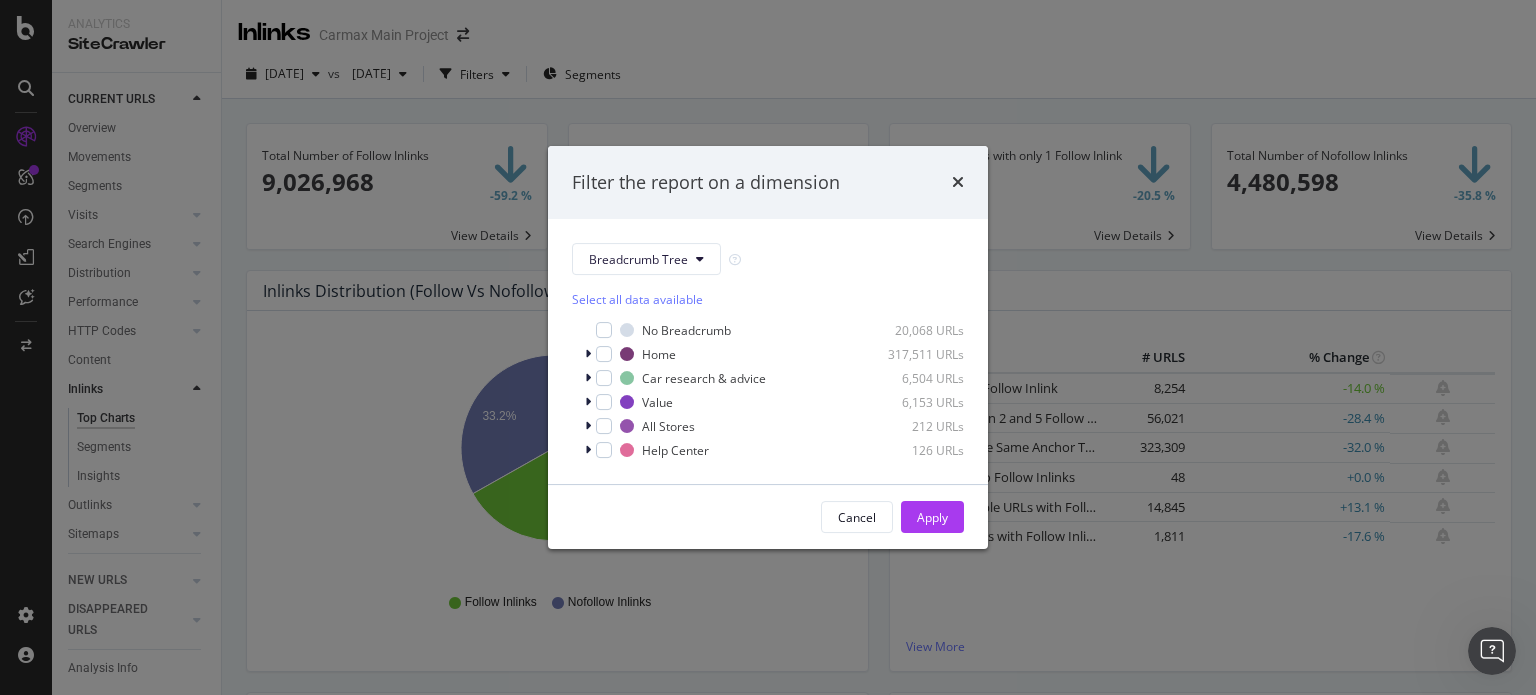 click at bounding box center [958, 182] 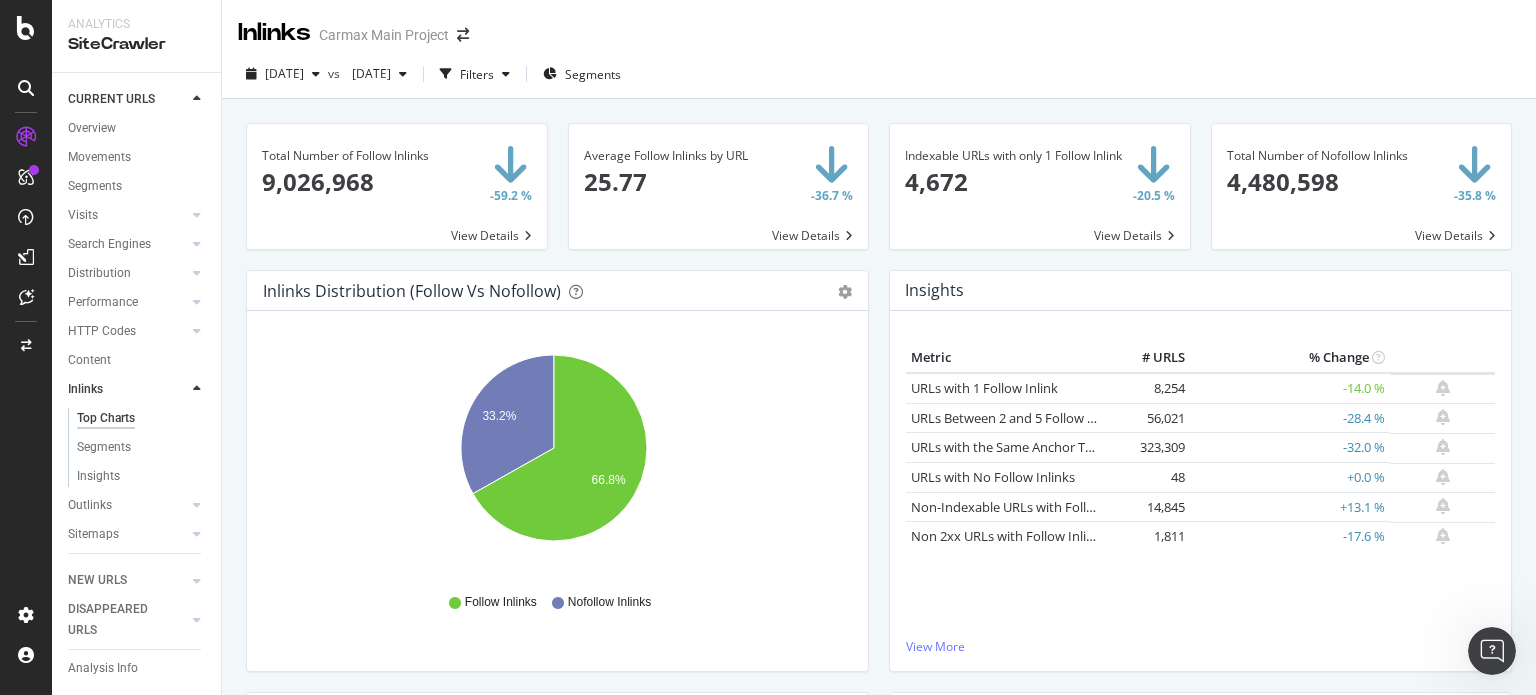 click on "Insights" at bounding box center [98, 476] 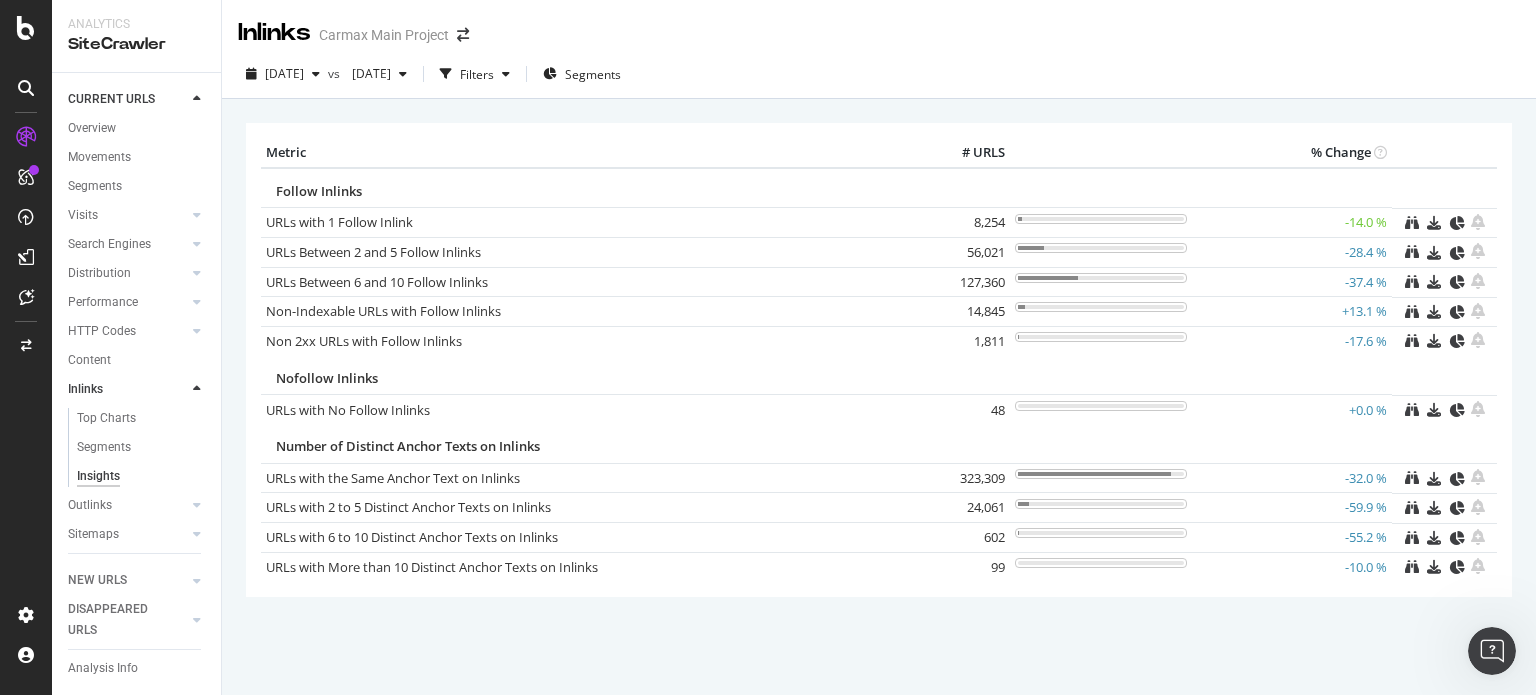 click at bounding box center (197, 505) 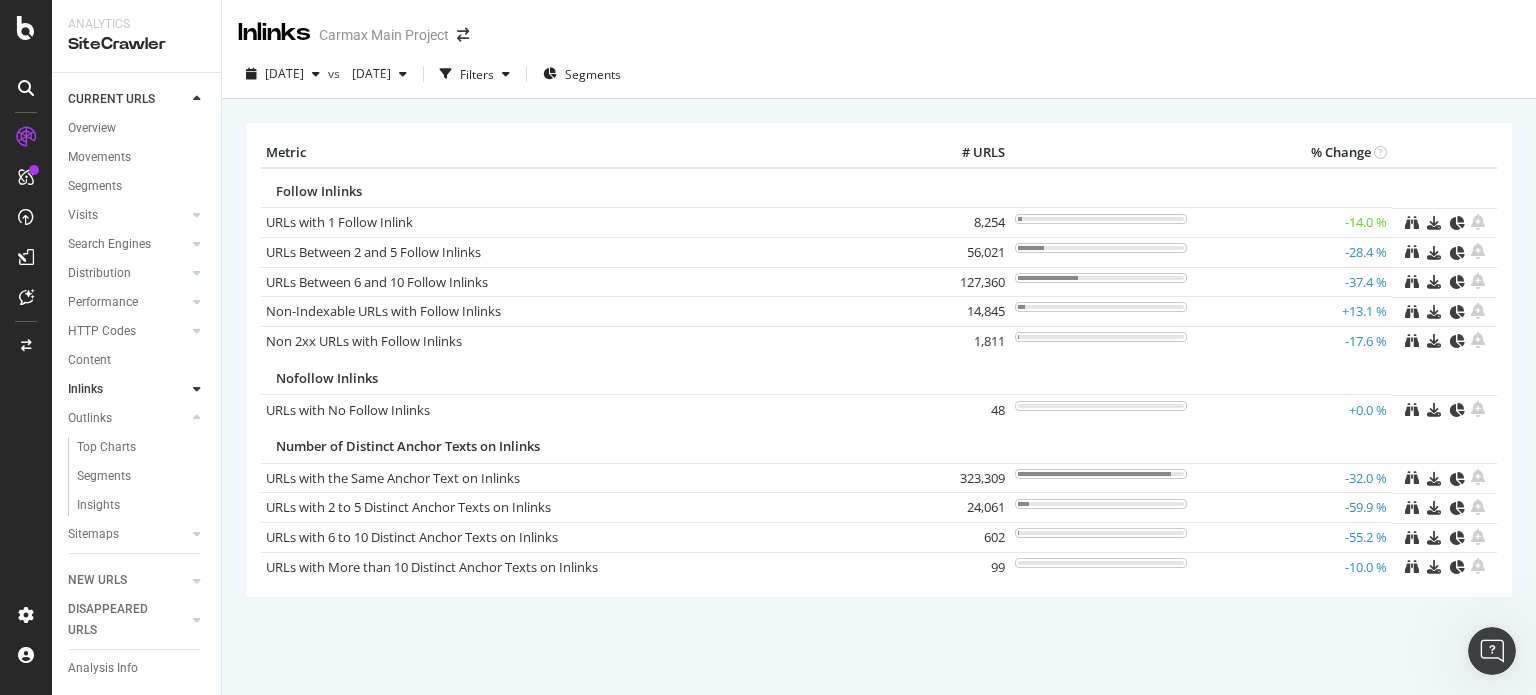 click at bounding box center [197, 534] 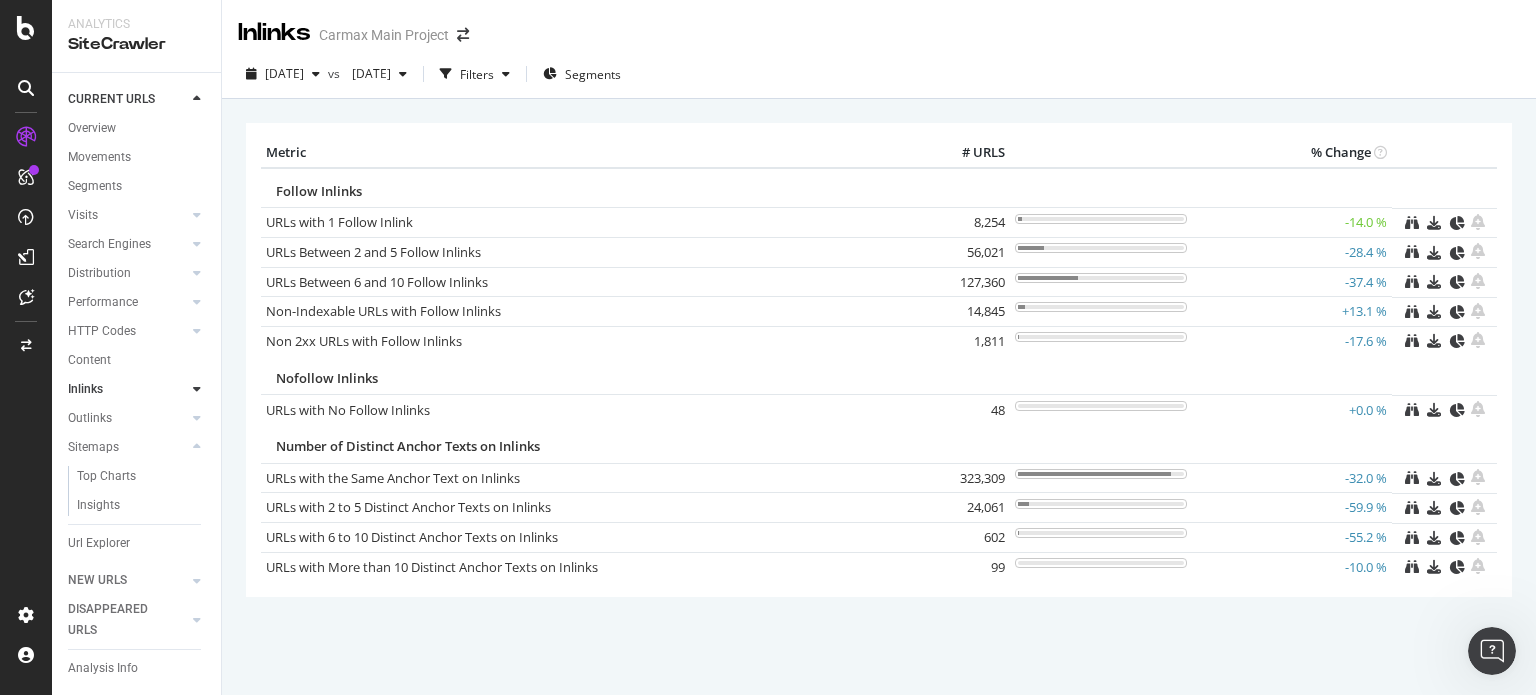 click on "×
Metric
# URLS
%
Change
Follow Inlinks
URLs with 1 Follow Inlink
8,254
-14.0 %
URLs Between 2 and 5 Follow Inlinks
56,021
-28.4 %" at bounding box center [879, 387] 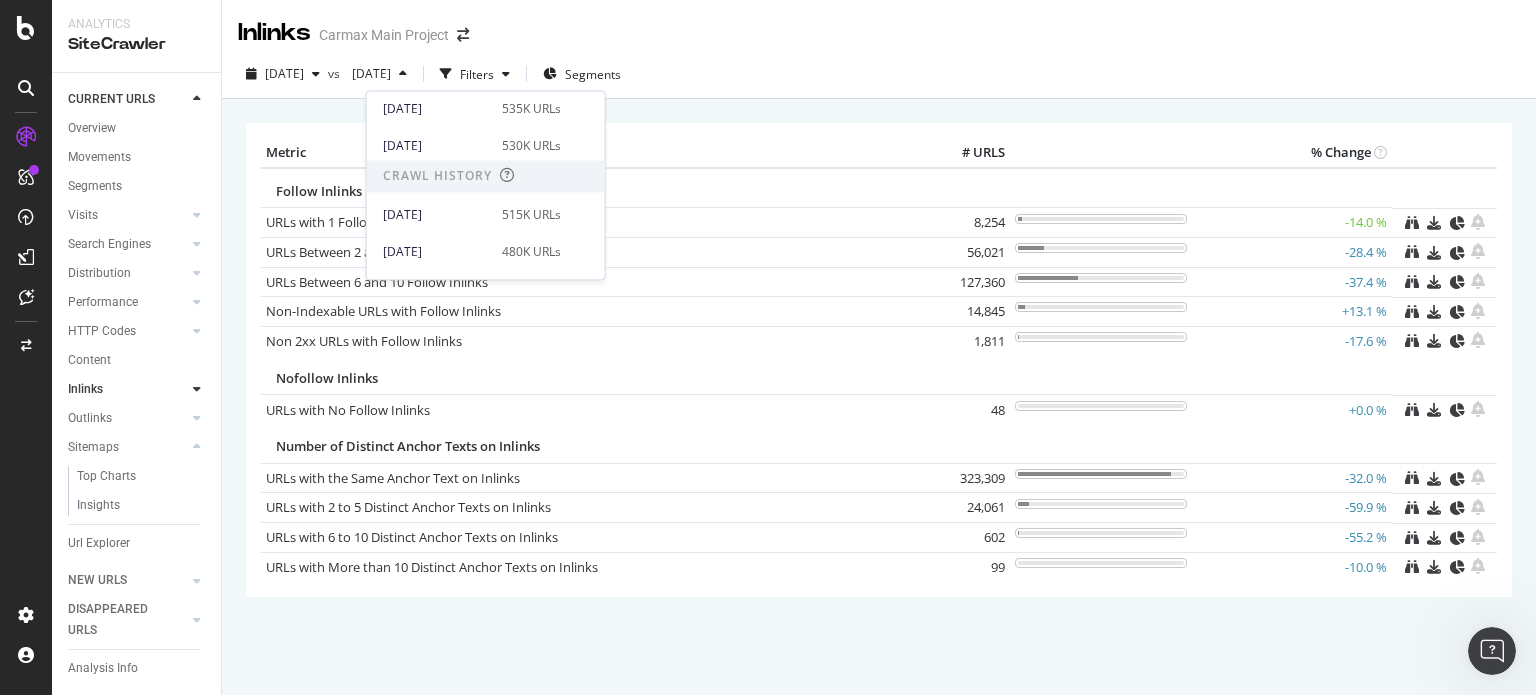 scroll, scrollTop: 300, scrollLeft: 0, axis: vertical 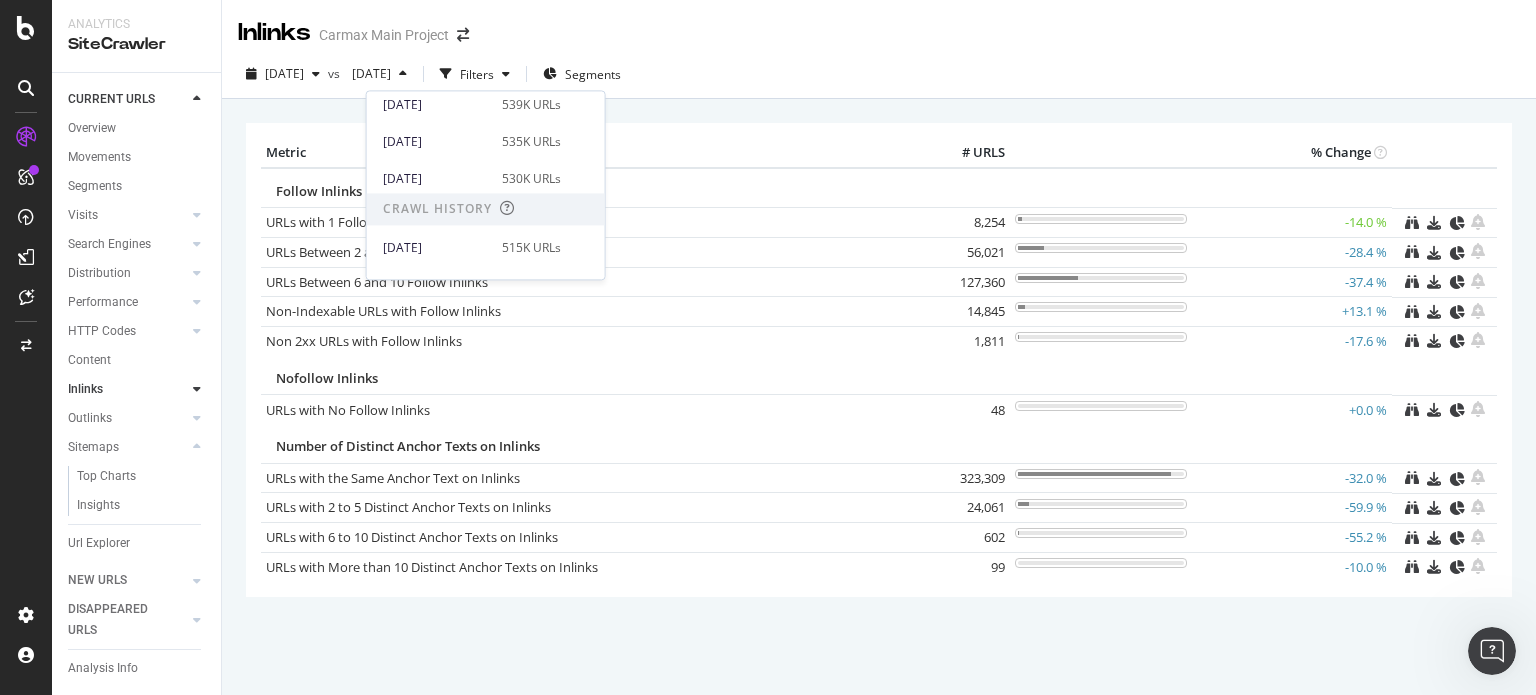 click on "[DATE]" at bounding box center [436, 179] 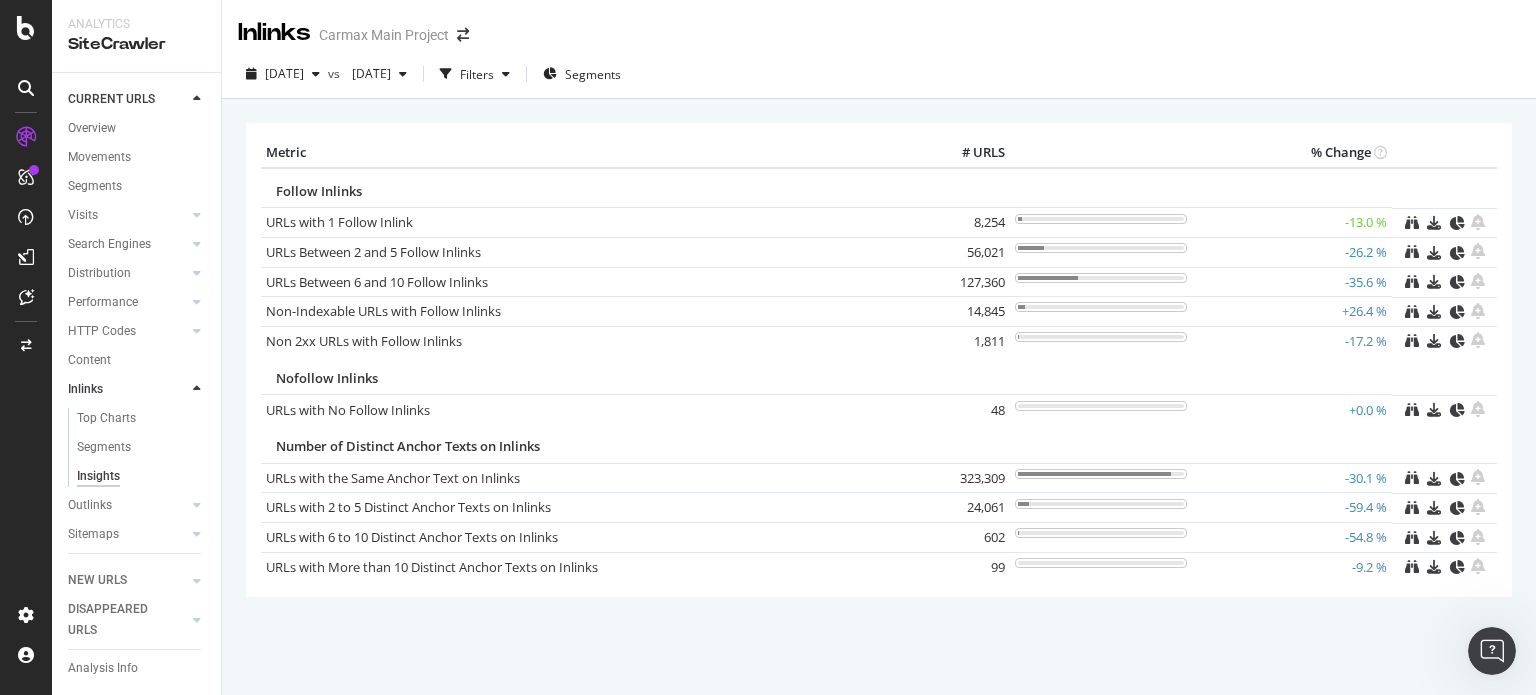 click on "Inlinks" at bounding box center [85, 389] 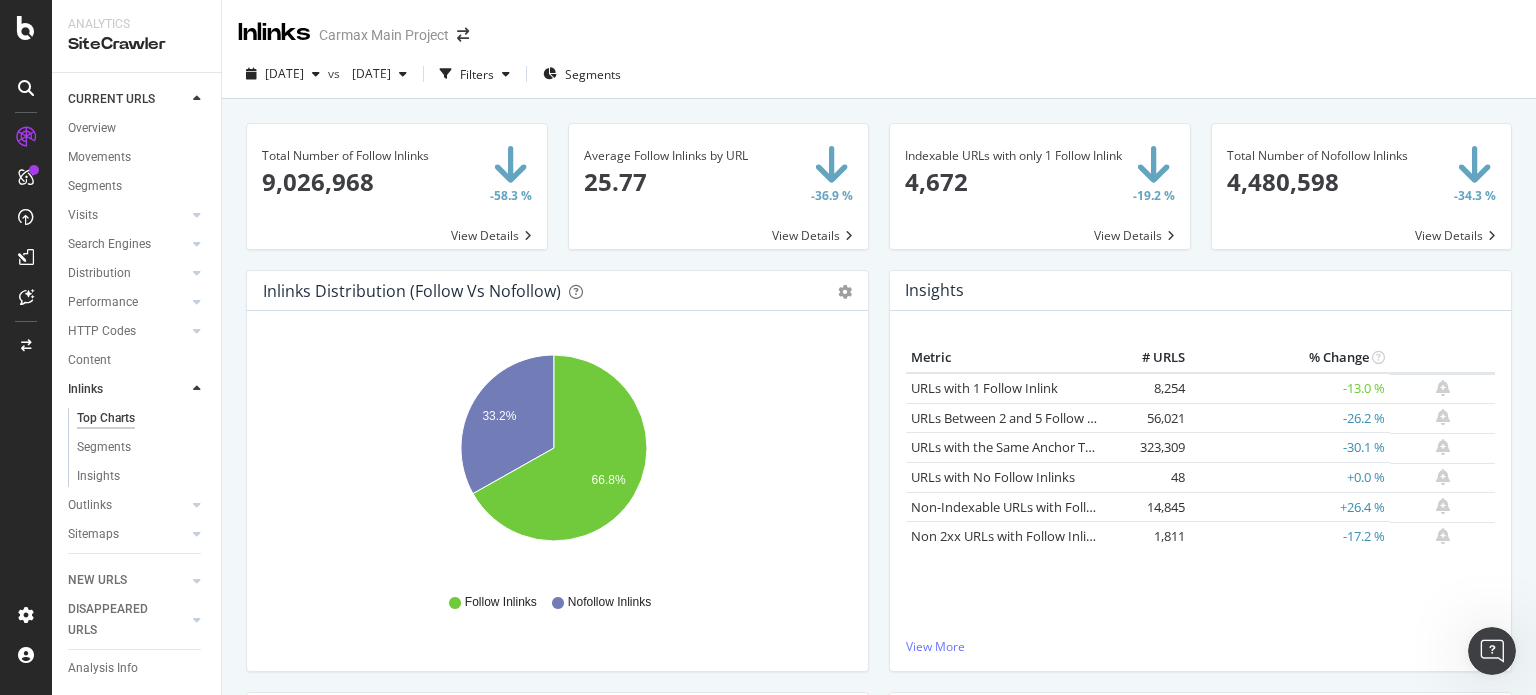 click at bounding box center [316, 74] 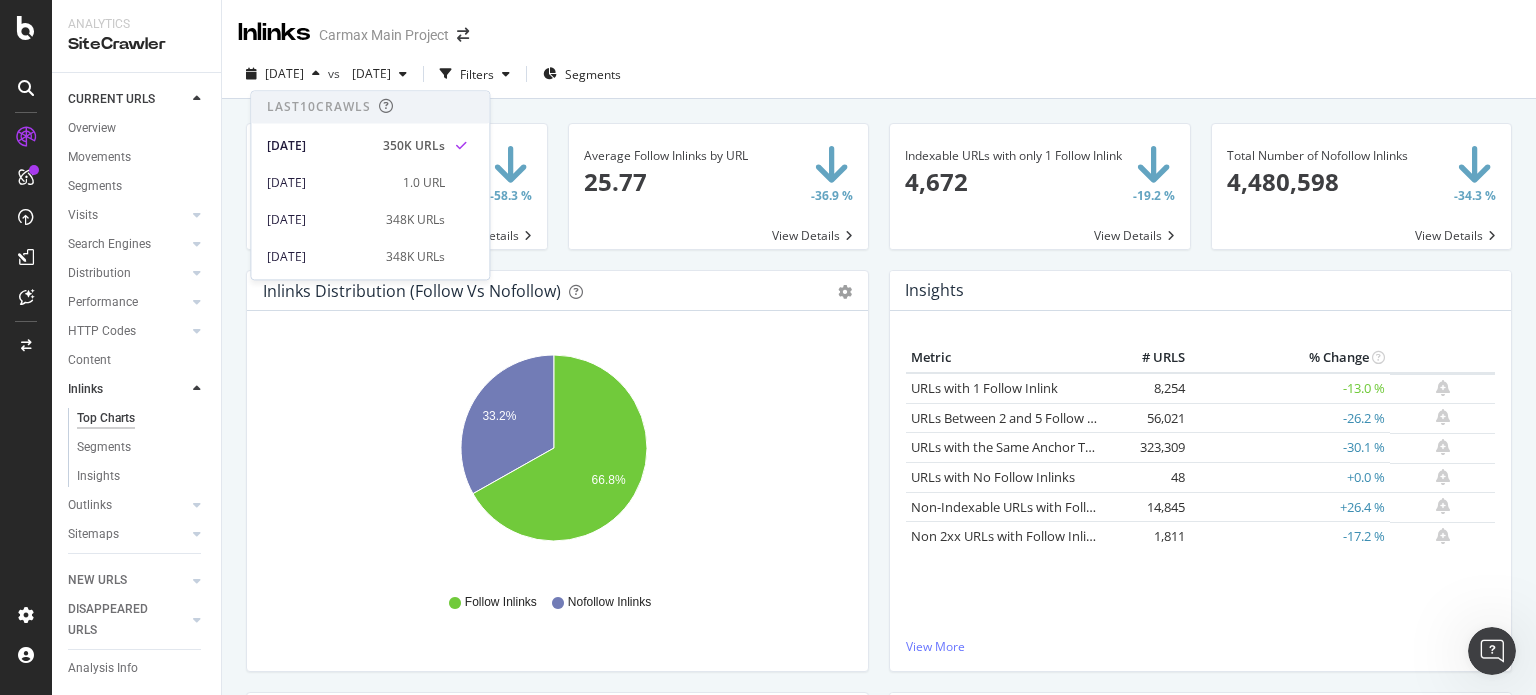 scroll, scrollTop: 100, scrollLeft: 0, axis: vertical 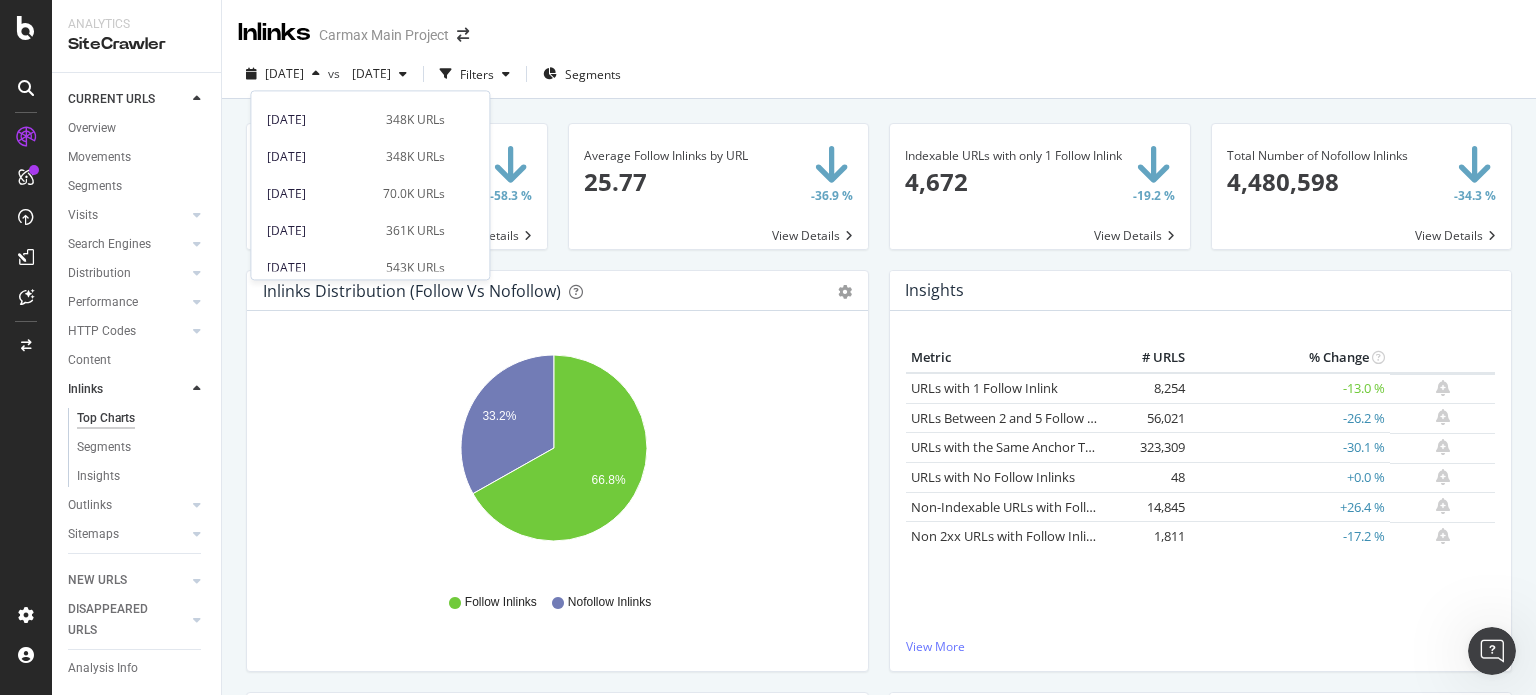 click at bounding box center [461, 157] 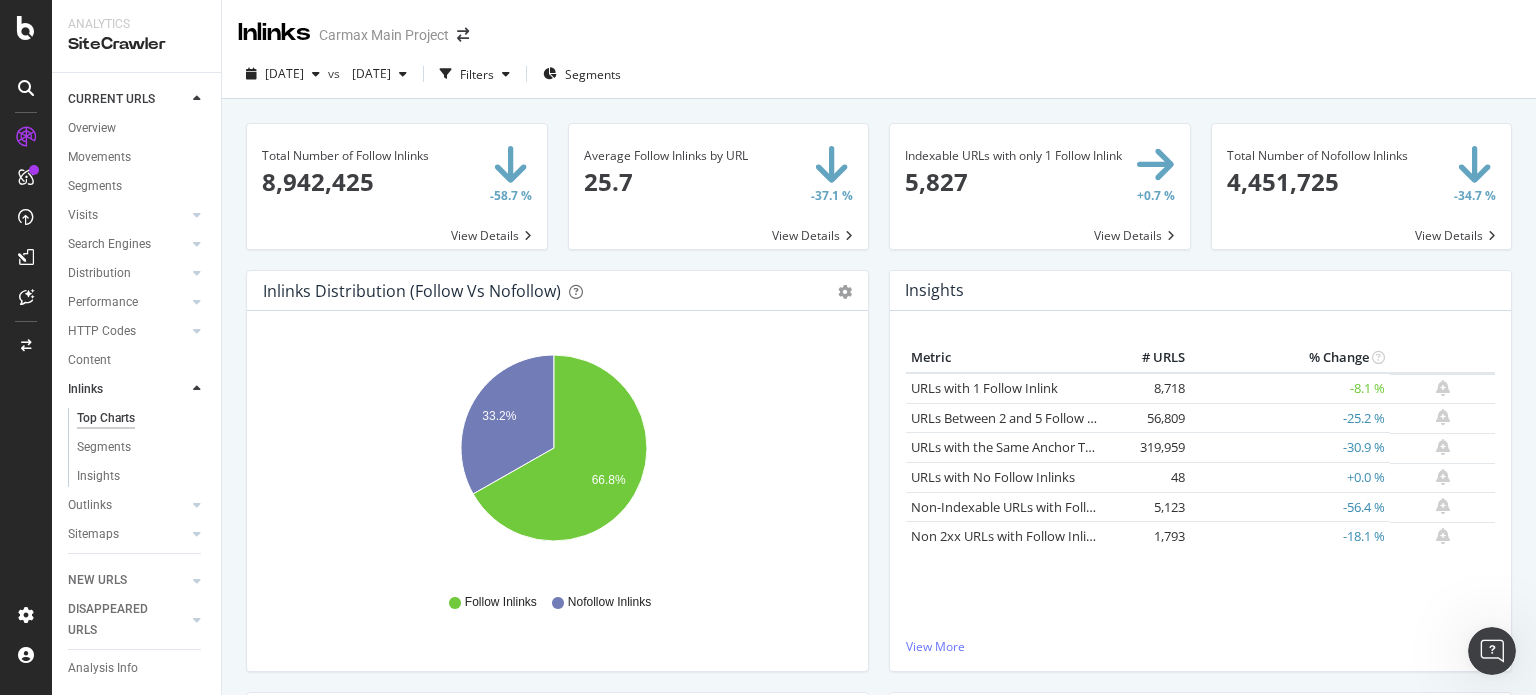 click at bounding box center [316, 74] 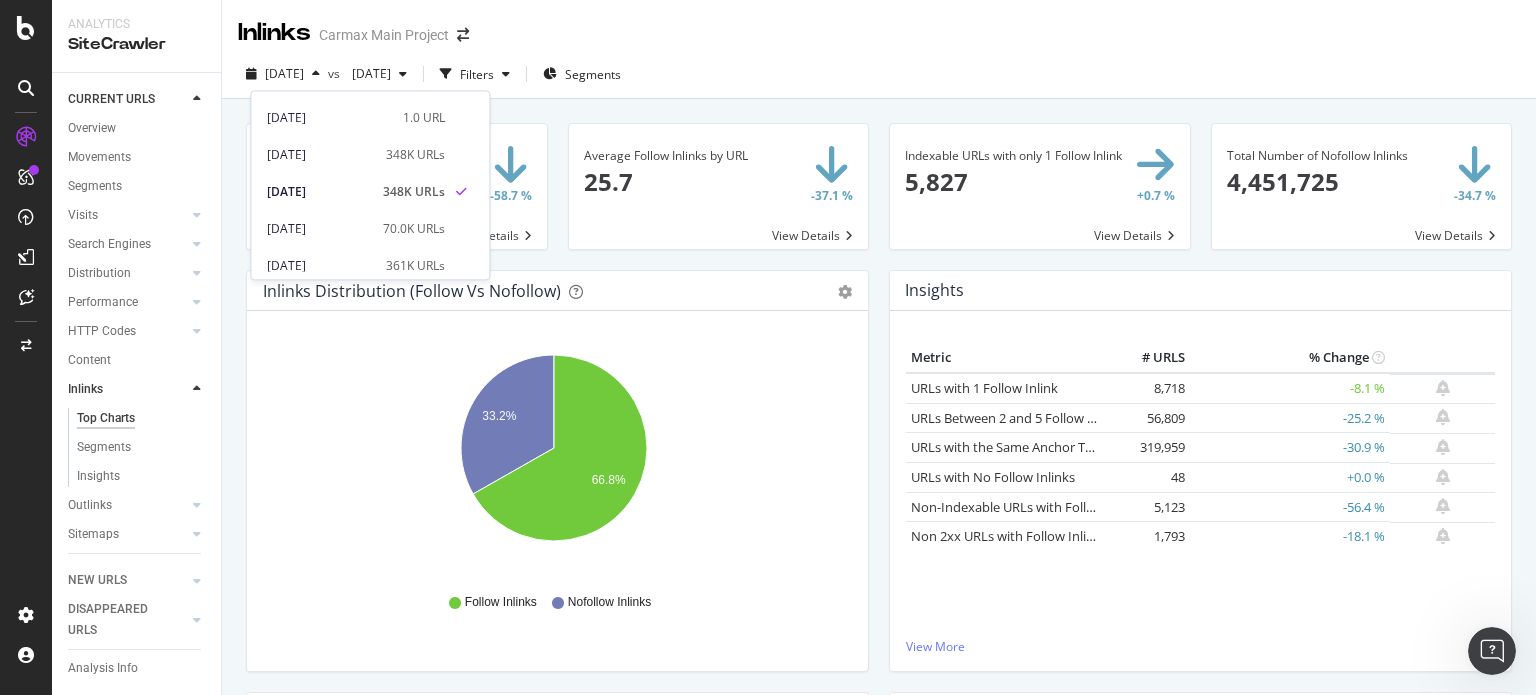 scroll, scrollTop: 100, scrollLeft: 0, axis: vertical 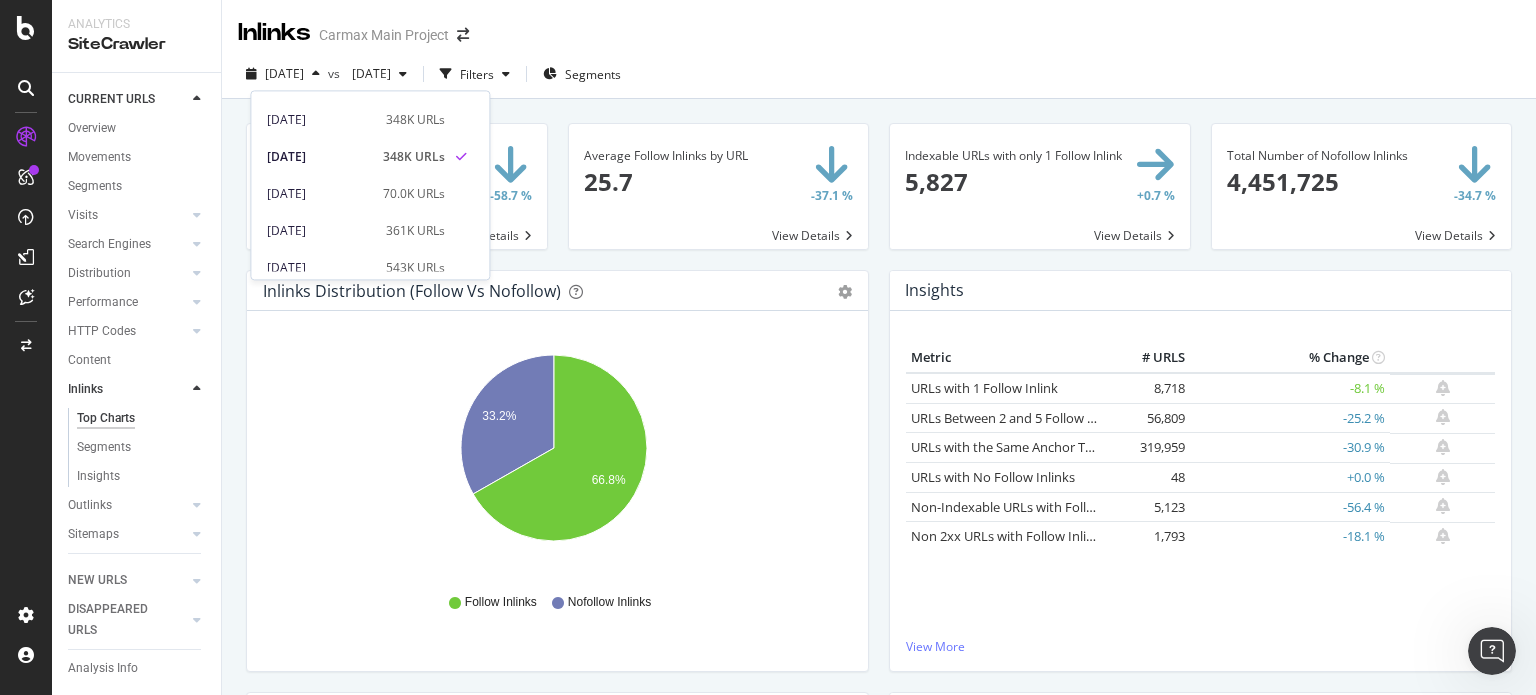 click on "361K URLs" at bounding box center (415, 231) 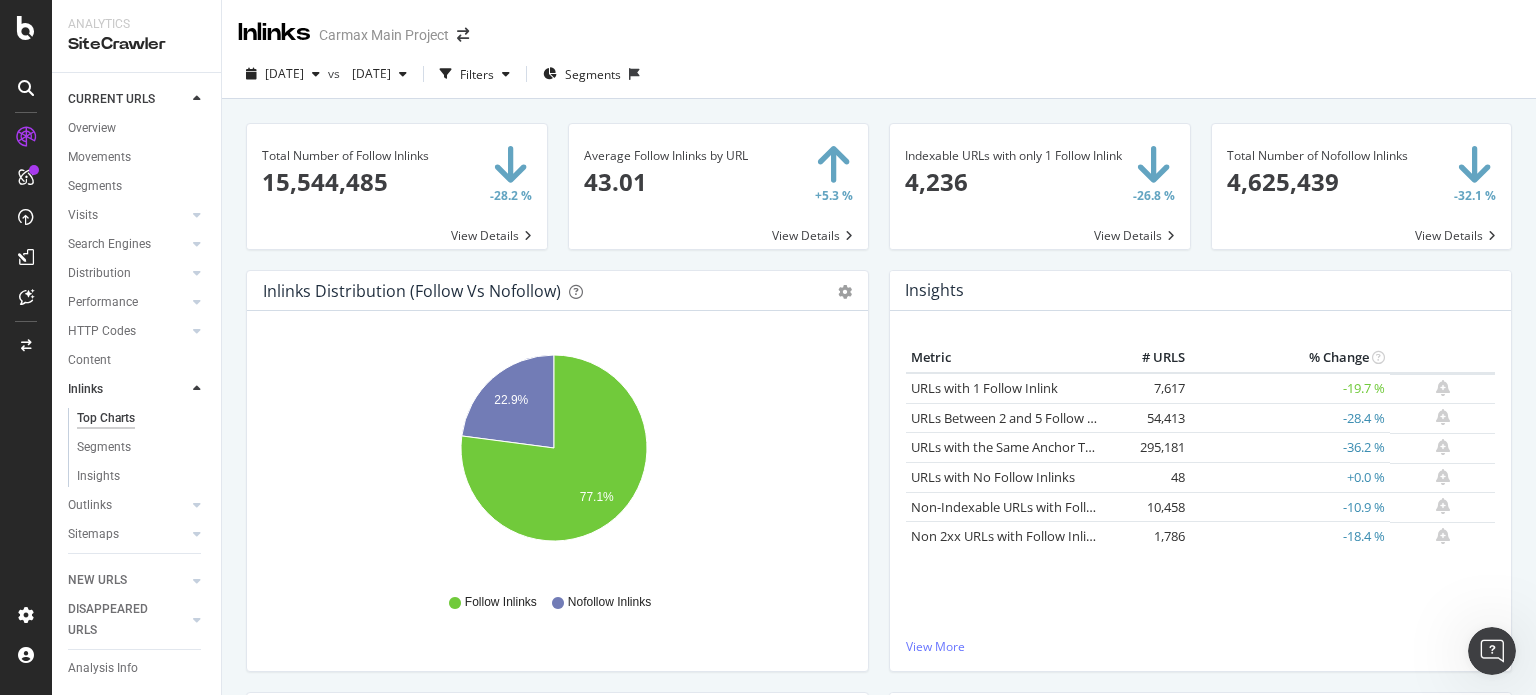 click on "[DATE]" at bounding box center (367, 73) 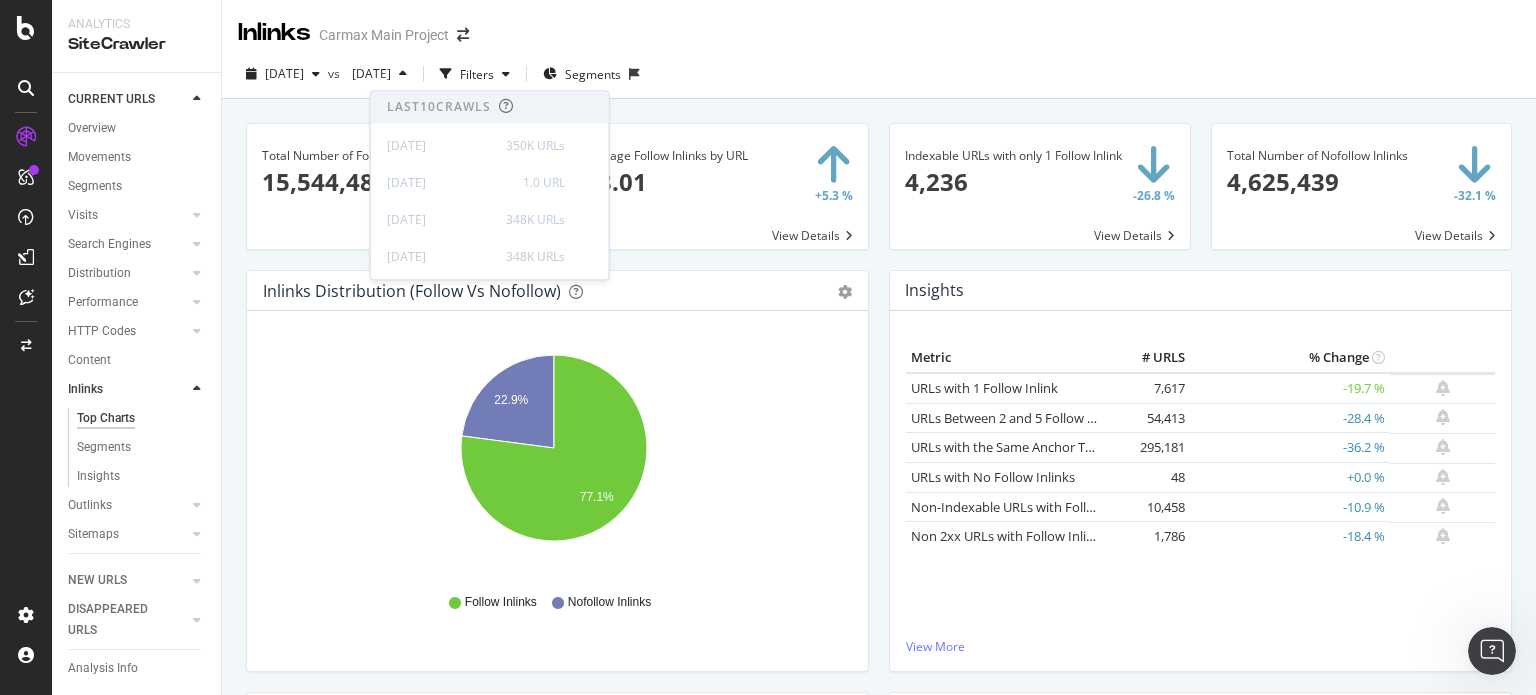 click on "[DATE]" at bounding box center (284, 73) 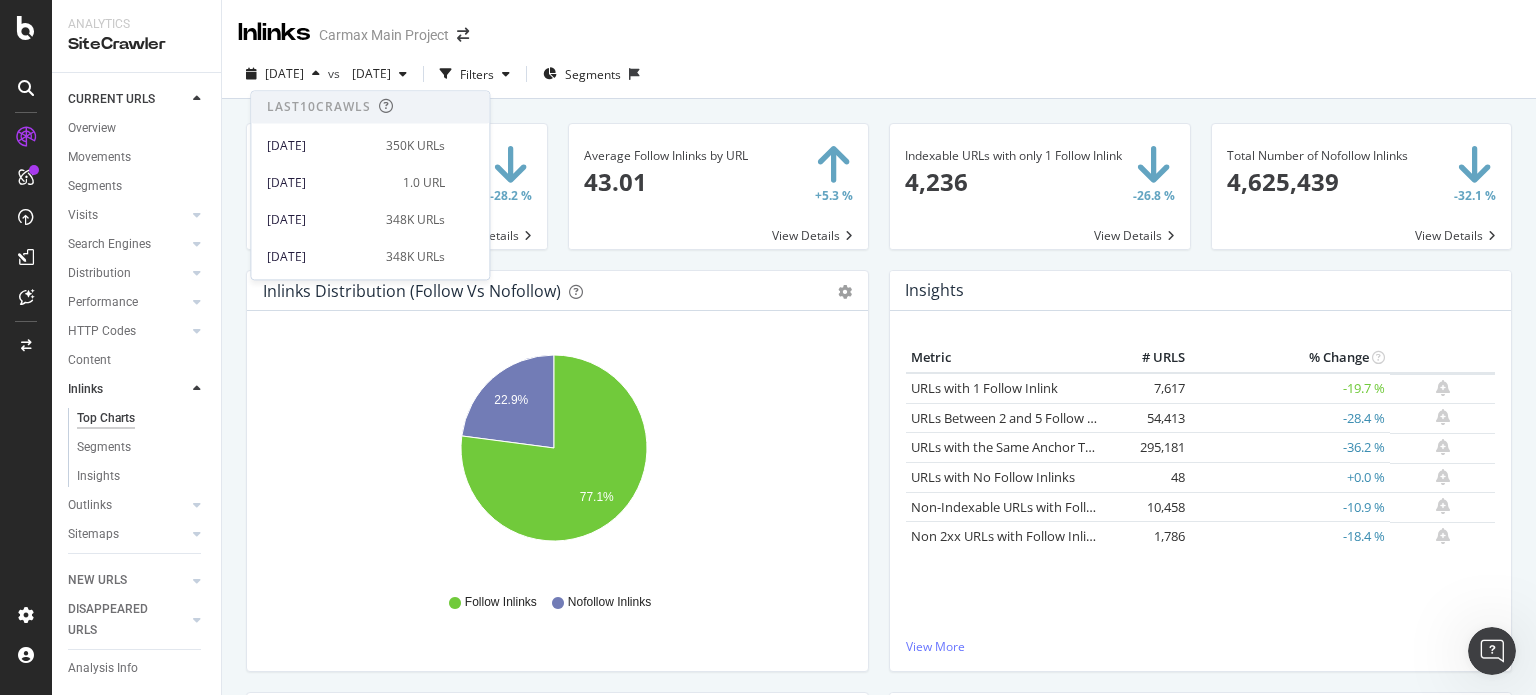 click on "[DATE]" at bounding box center (320, 146) 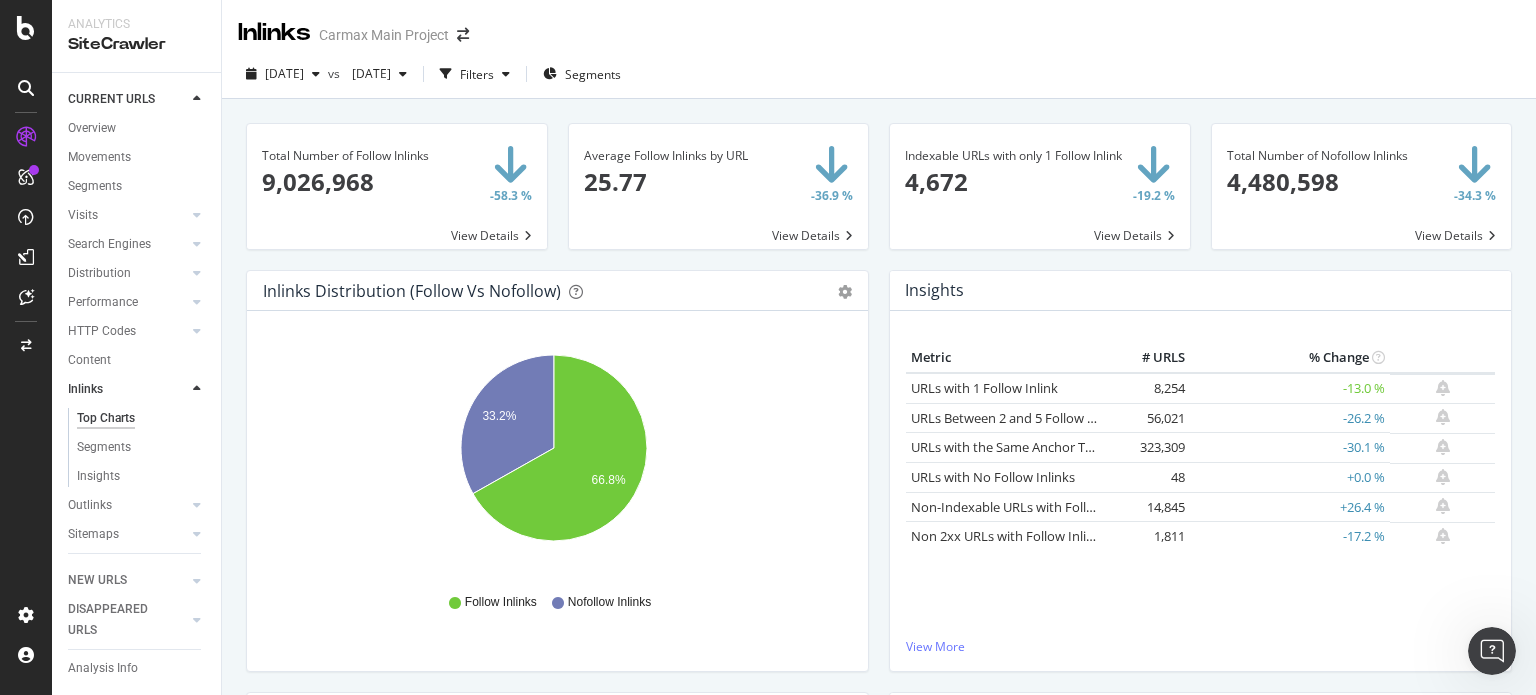 click on "[DATE]" at bounding box center (367, 73) 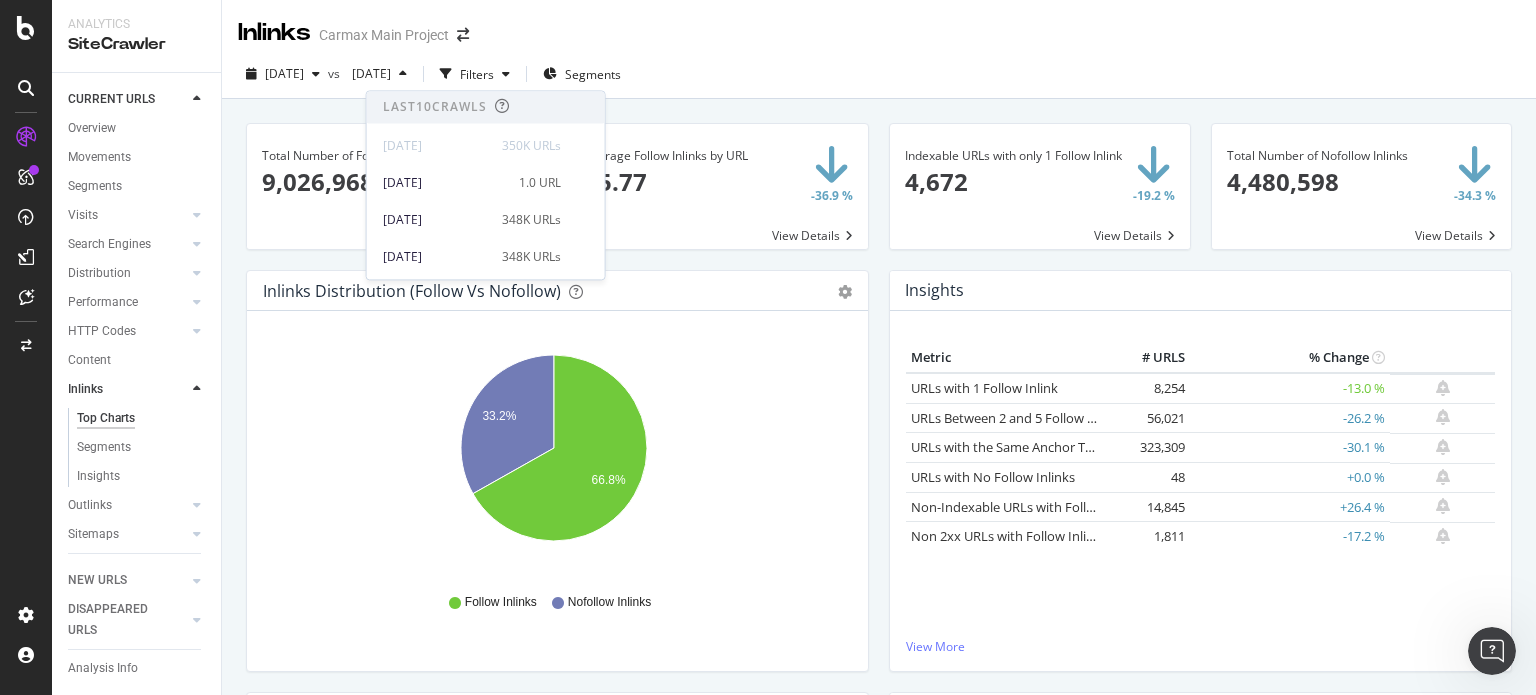 scroll, scrollTop: 200, scrollLeft: 0, axis: vertical 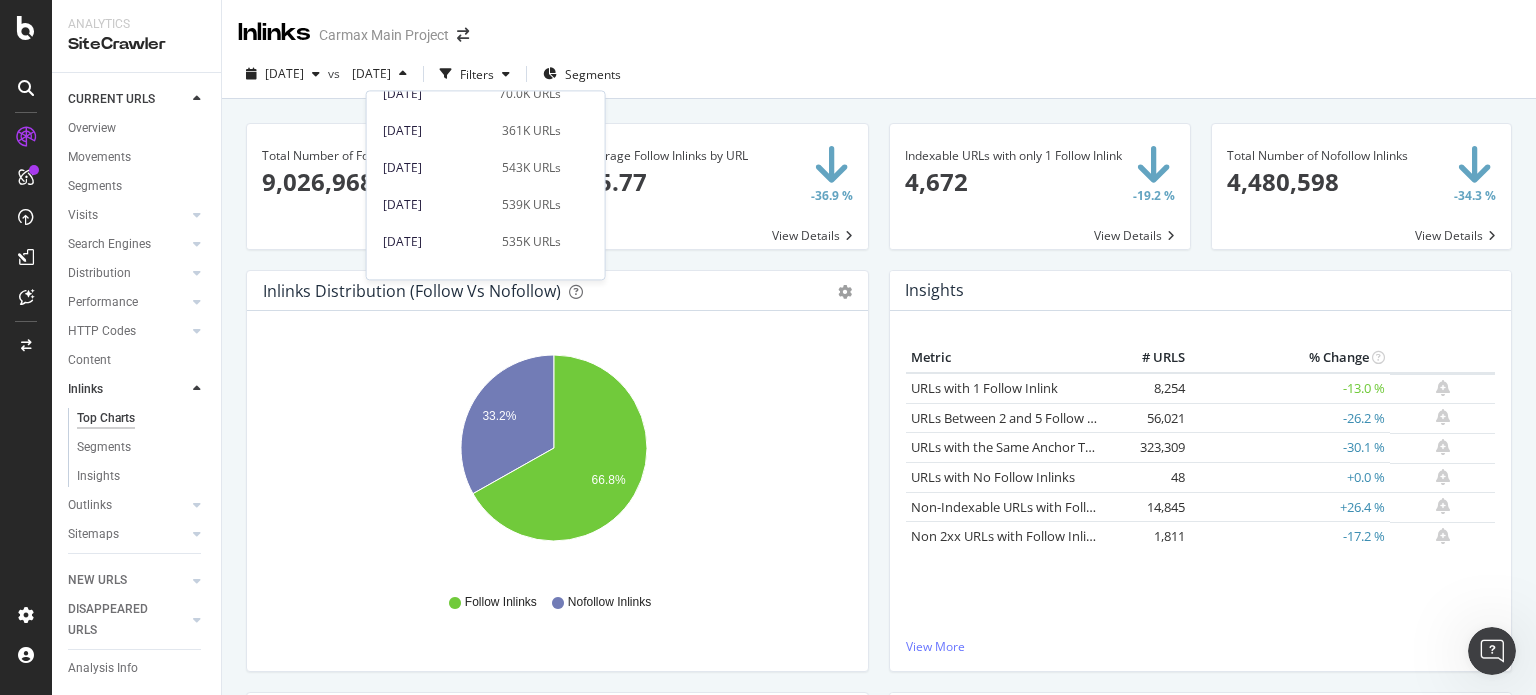click on "[DATE]" at bounding box center (436, 131) 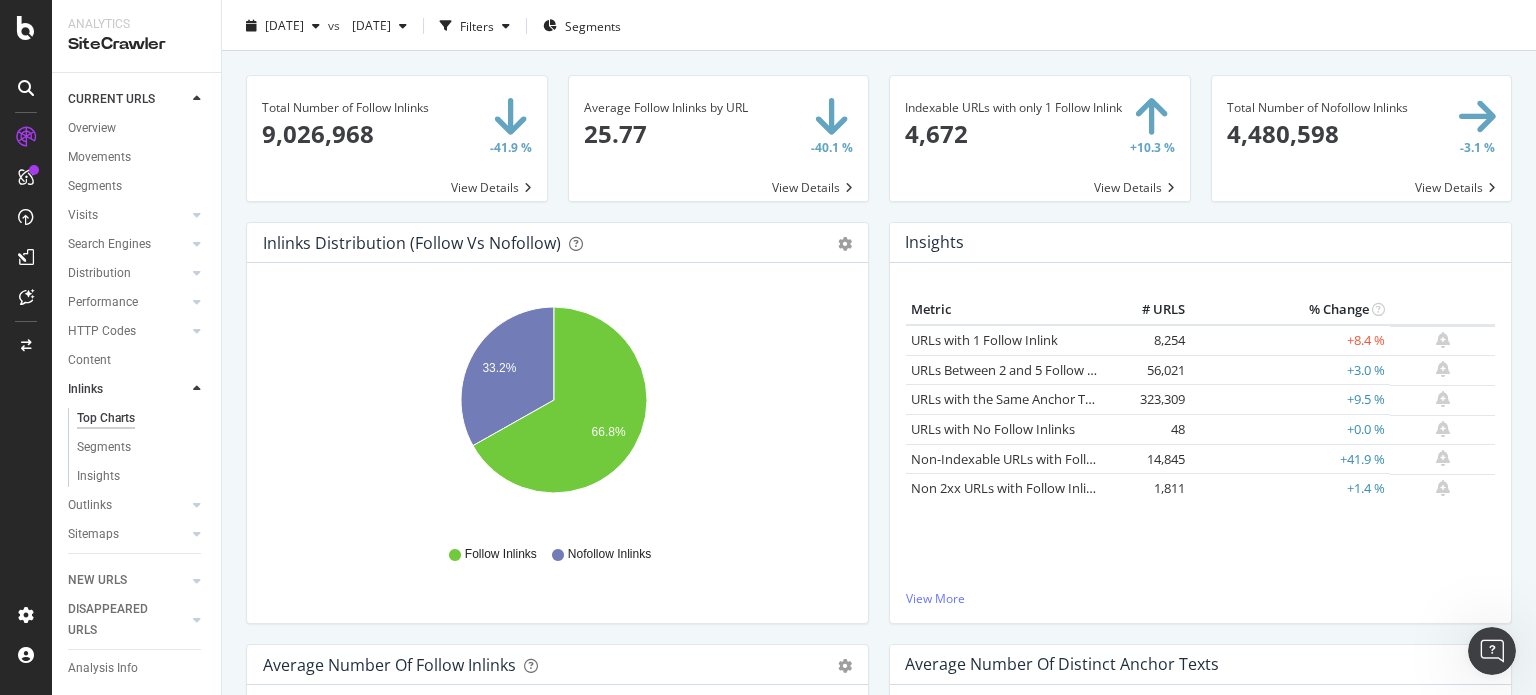 scroll, scrollTop: 0, scrollLeft: 0, axis: both 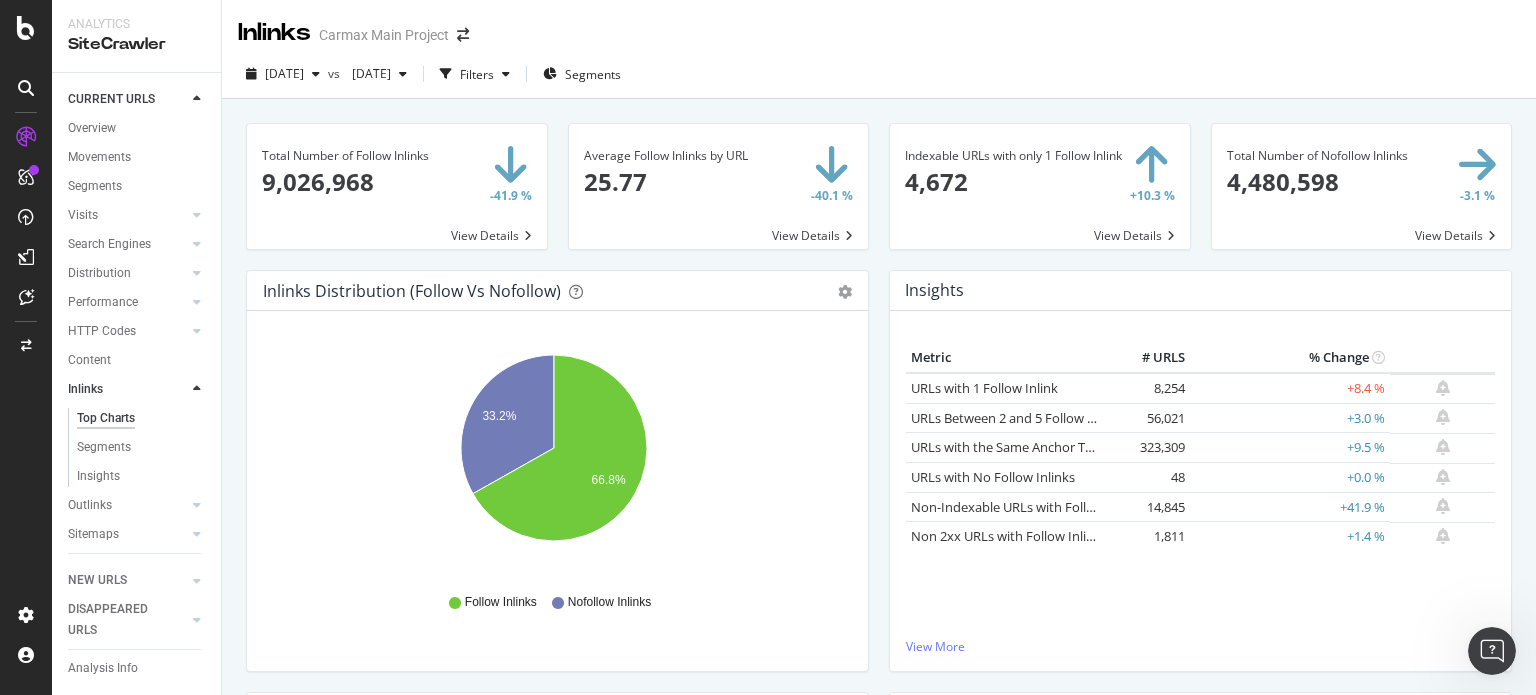 click at bounding box center (506, 74) 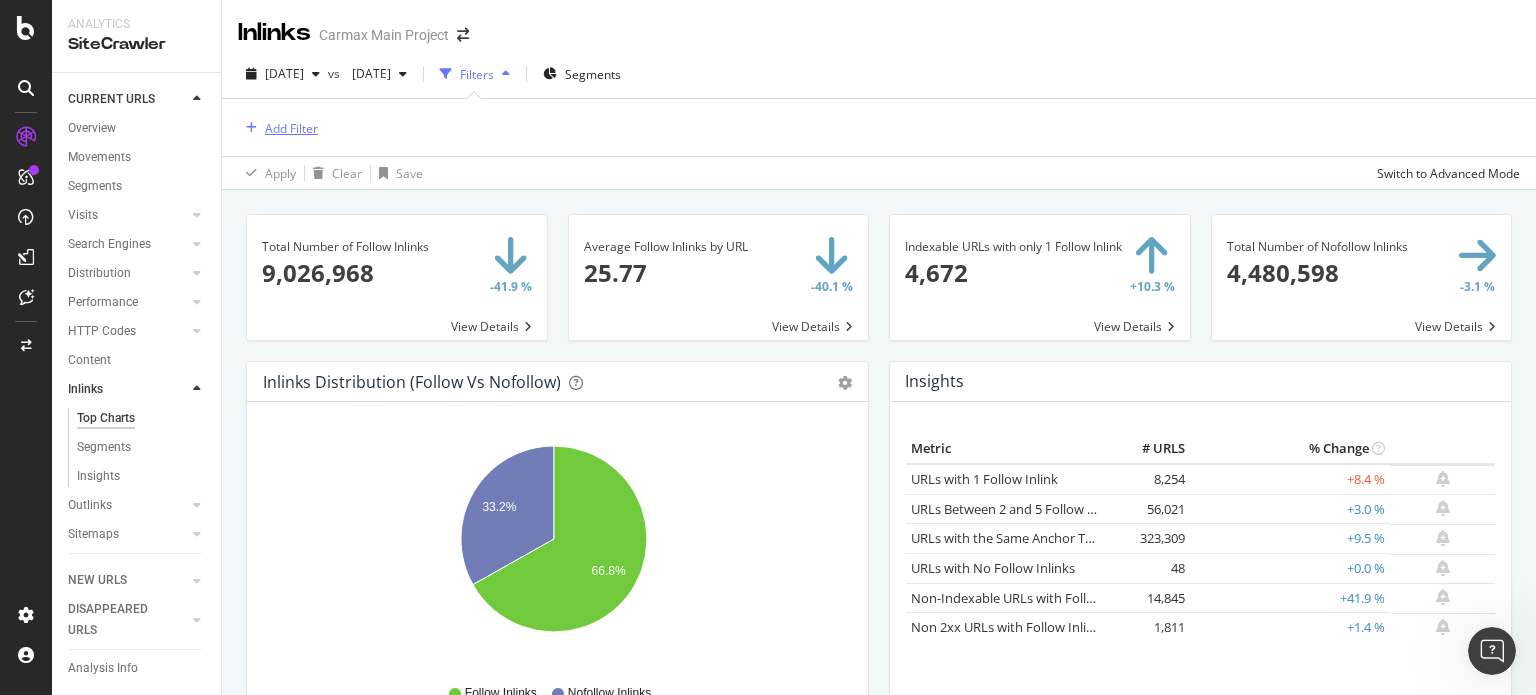 click on "Add Filter" at bounding box center (291, 128) 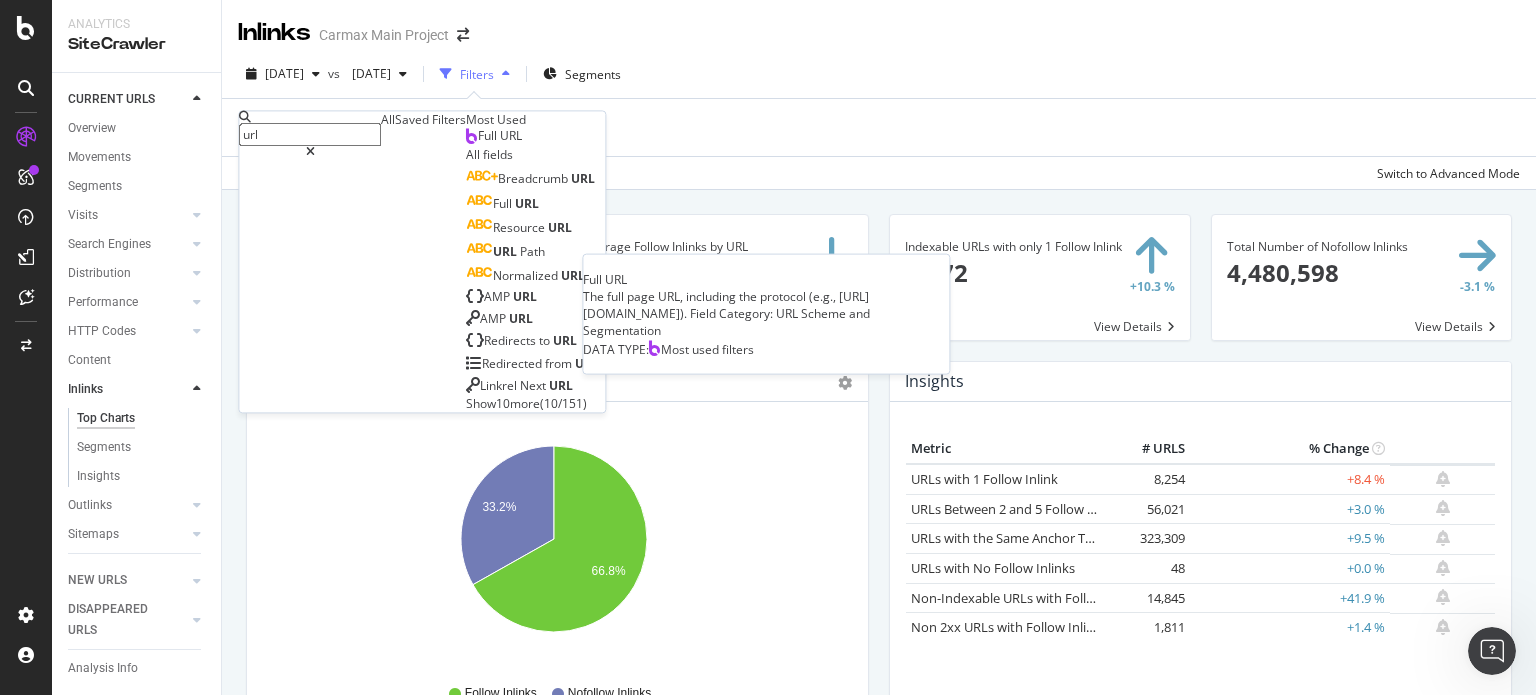 type on "url" 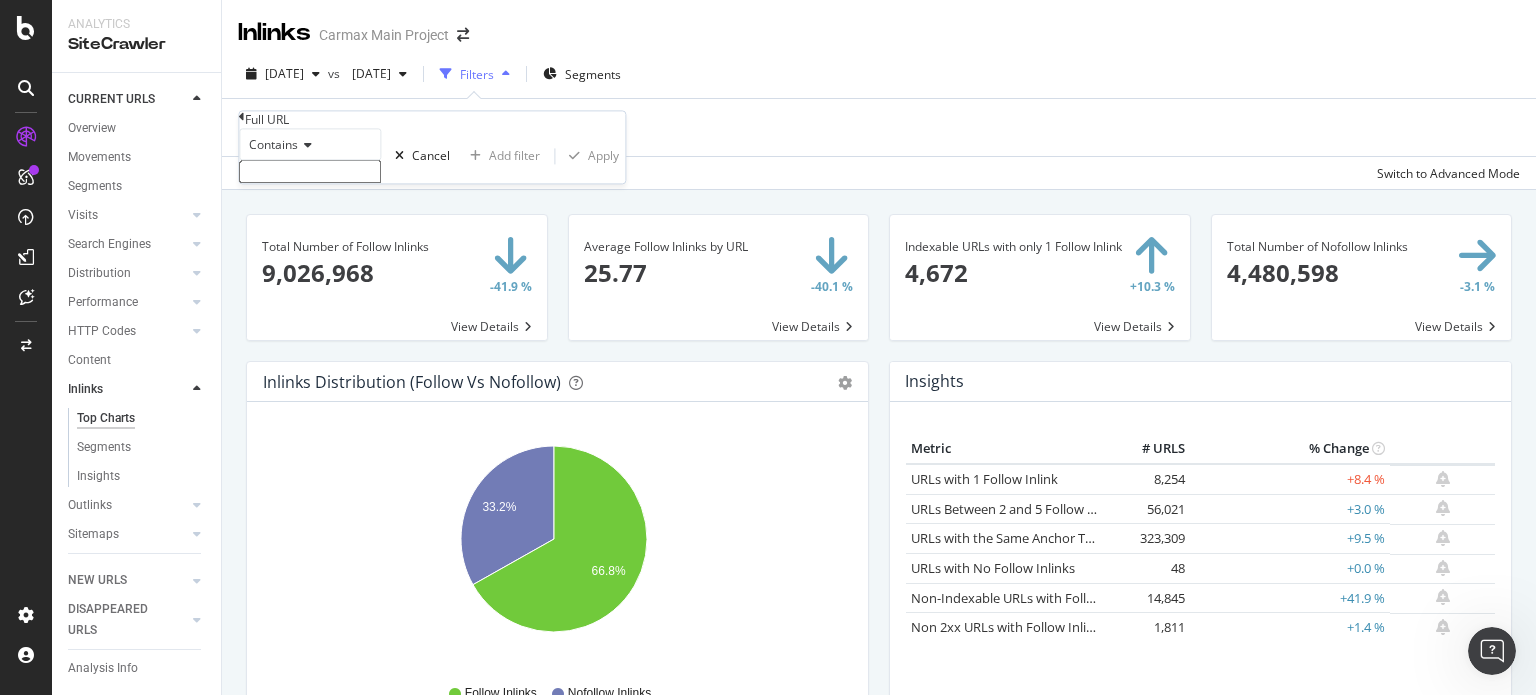 click on "Contains" at bounding box center (310, 145) 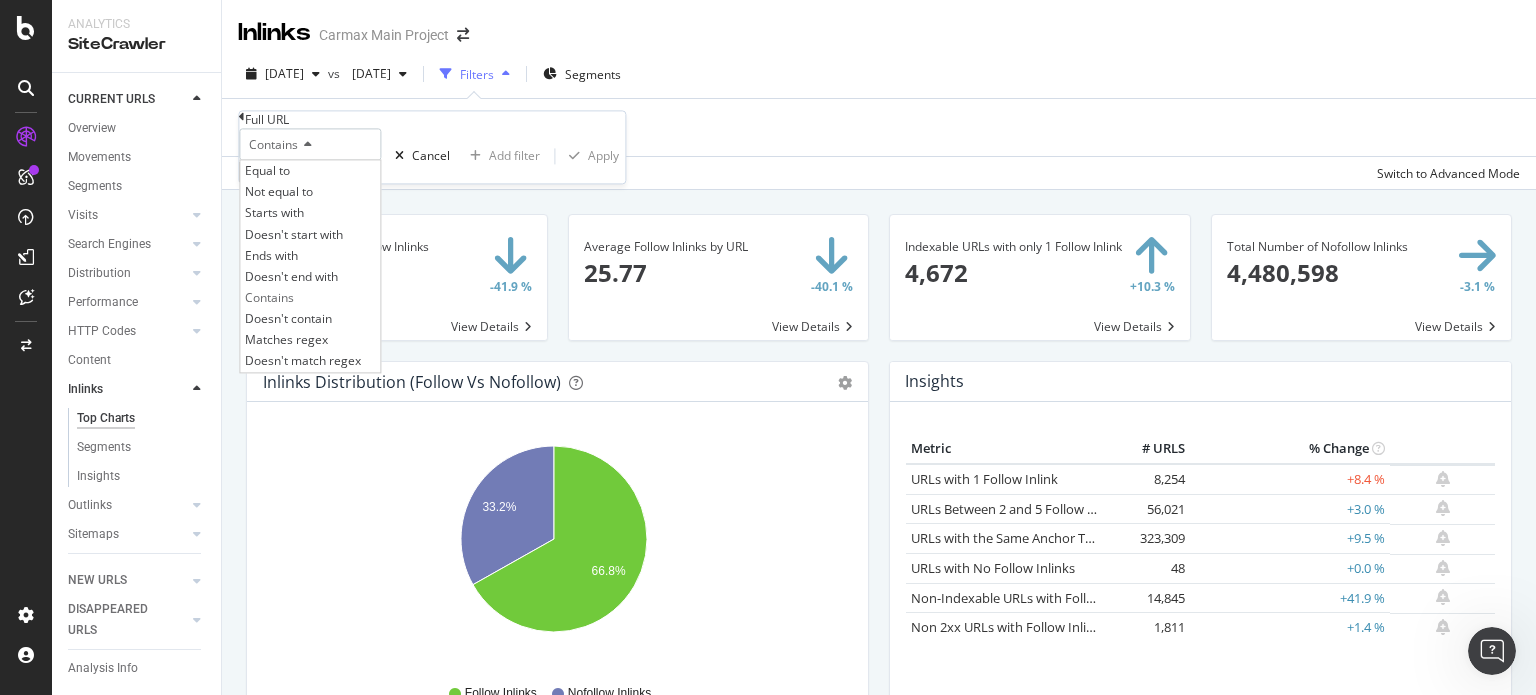 click on "Starts with" at bounding box center [310, 213] 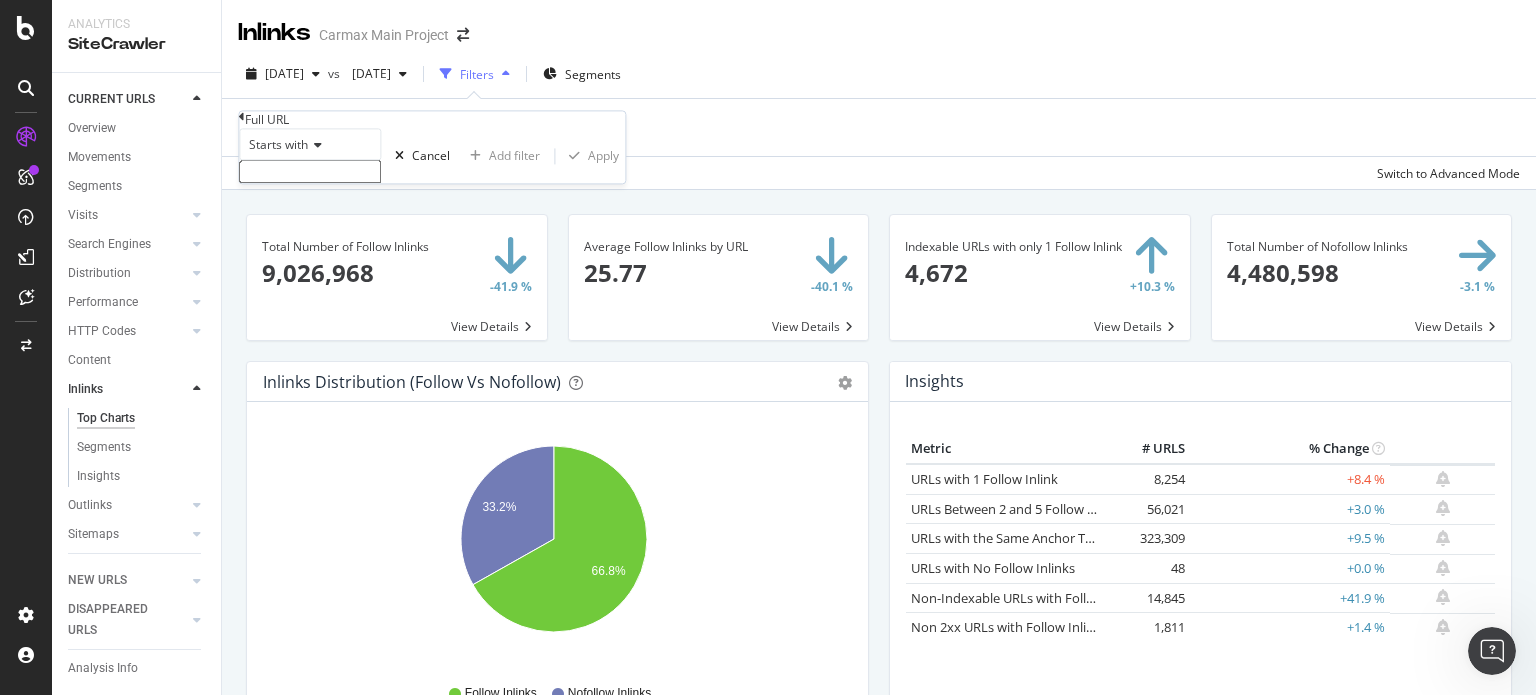 click at bounding box center (310, 172) 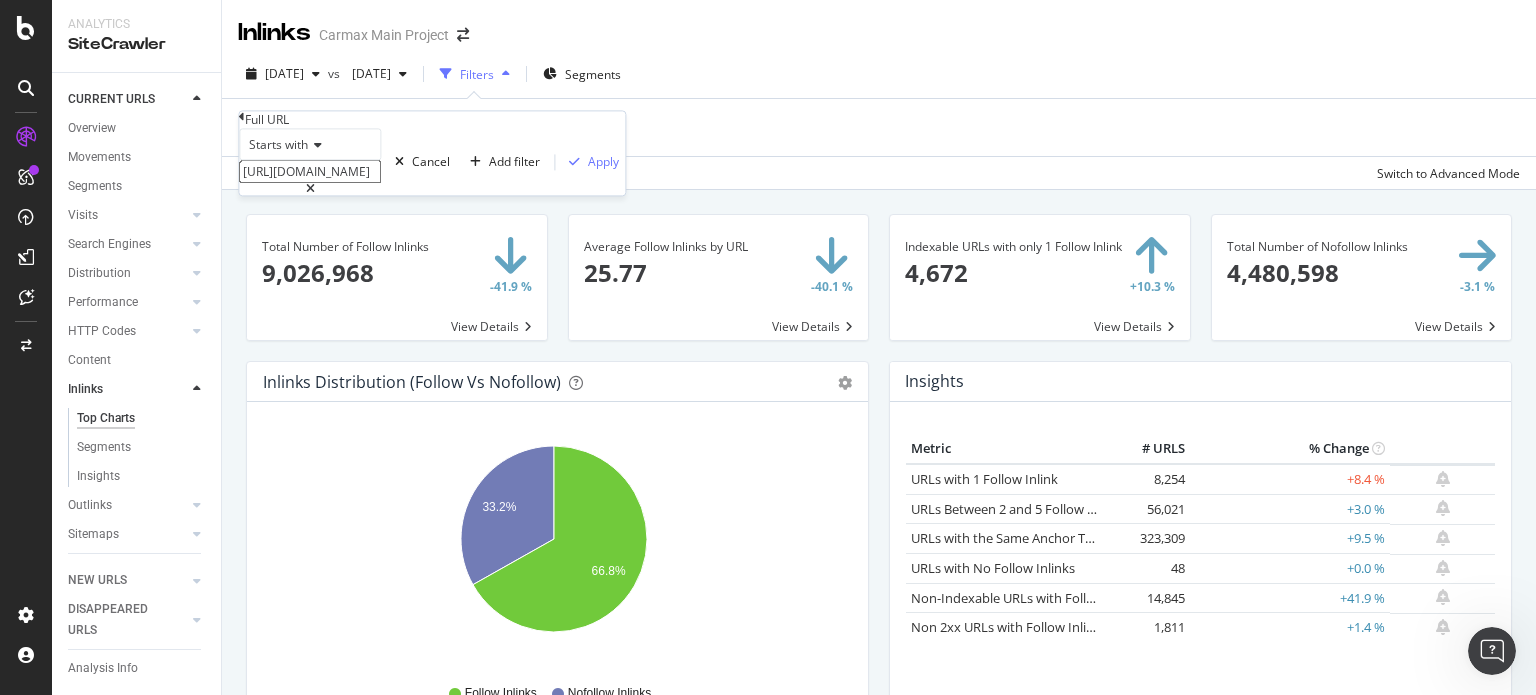 type on "[URL][DOMAIN_NAME]" 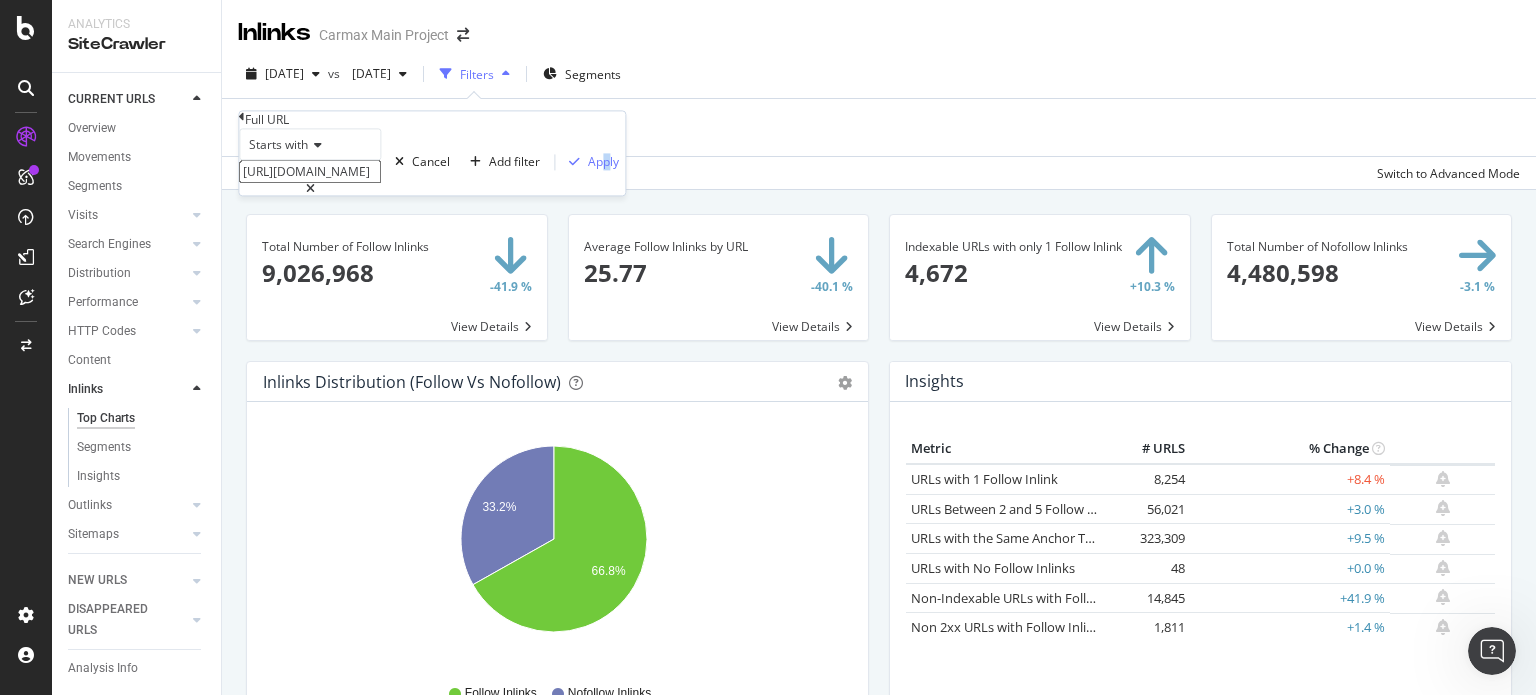 click on "Starts with [URL][DOMAIN_NAME] Cancel Add filter Apply" at bounding box center [432, 162] 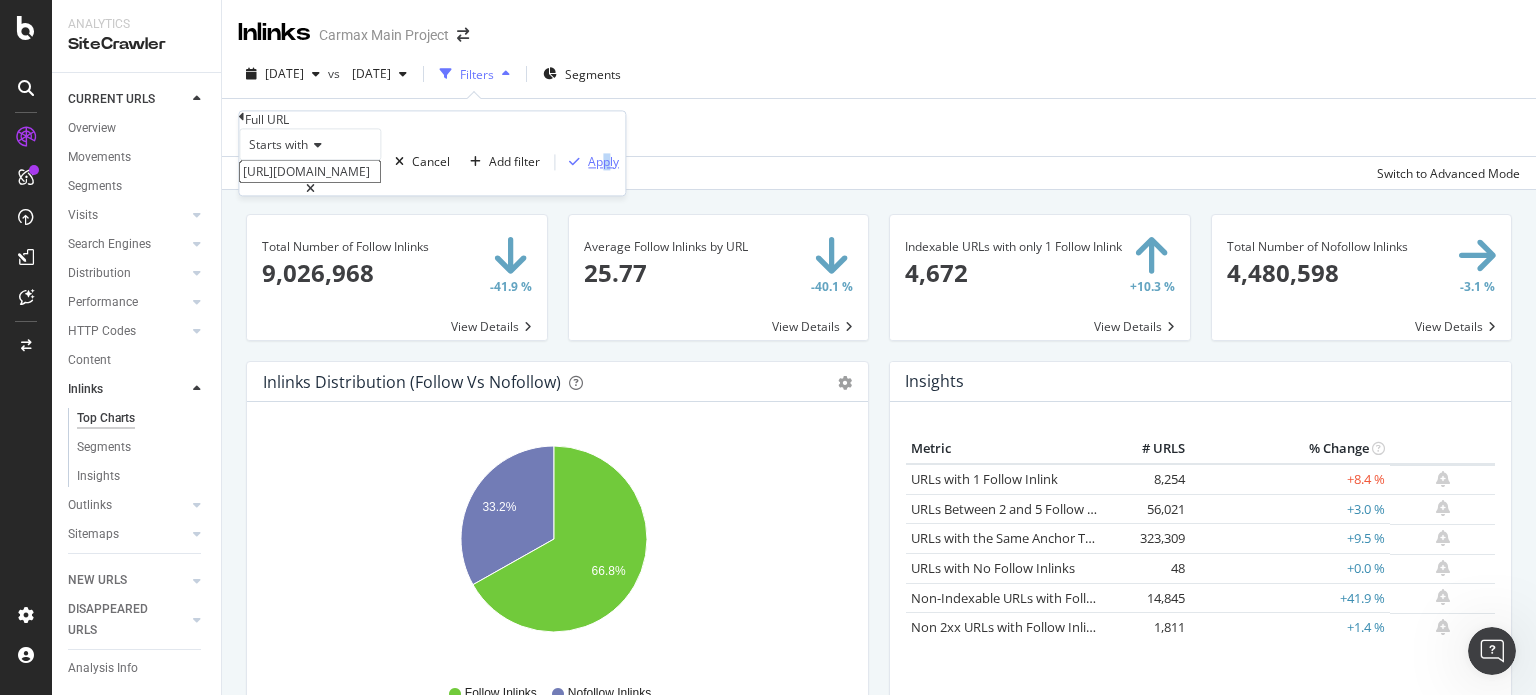 click on "Apply" at bounding box center (603, 162) 